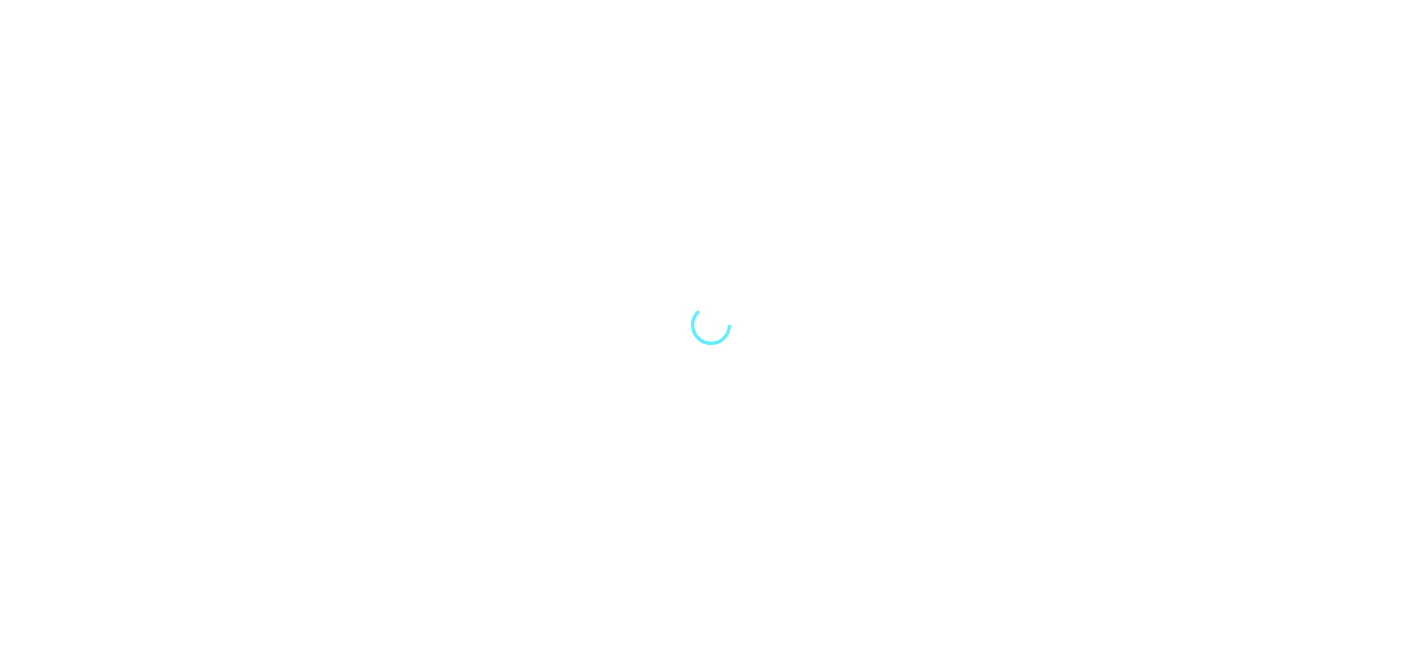 scroll, scrollTop: 0, scrollLeft: 0, axis: both 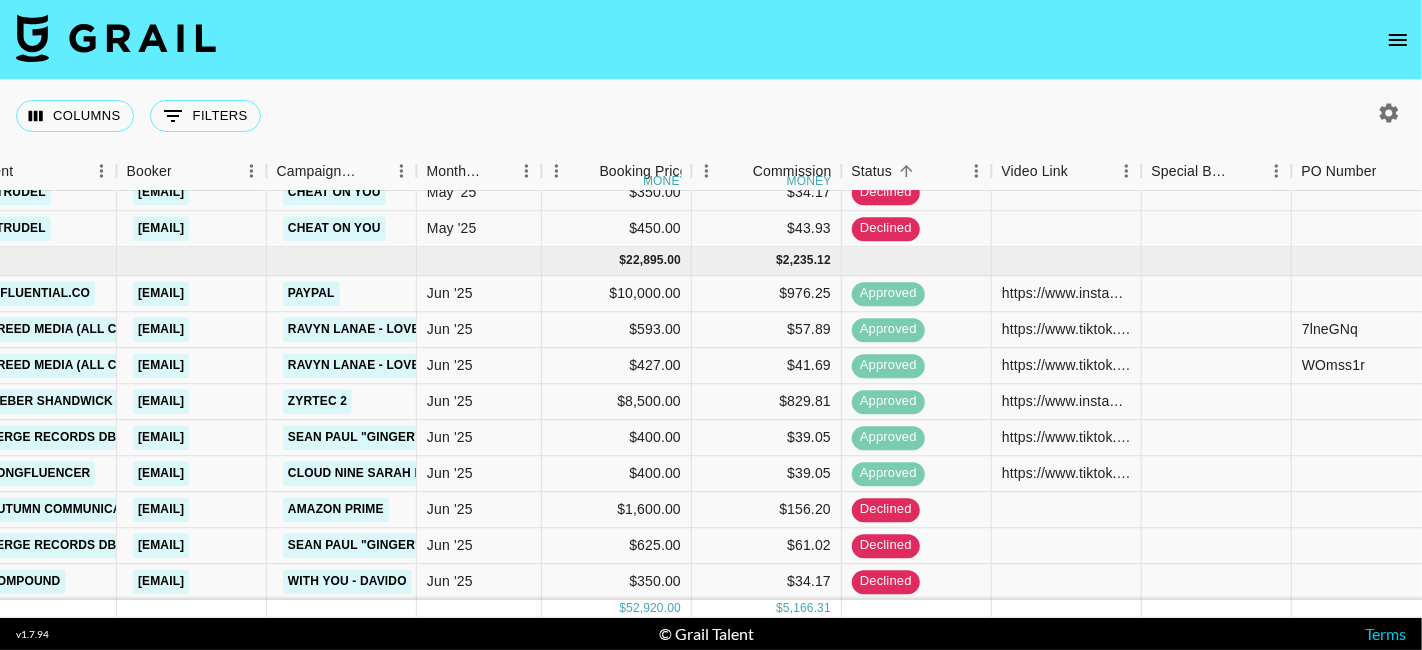 click at bounding box center [1389, 113] 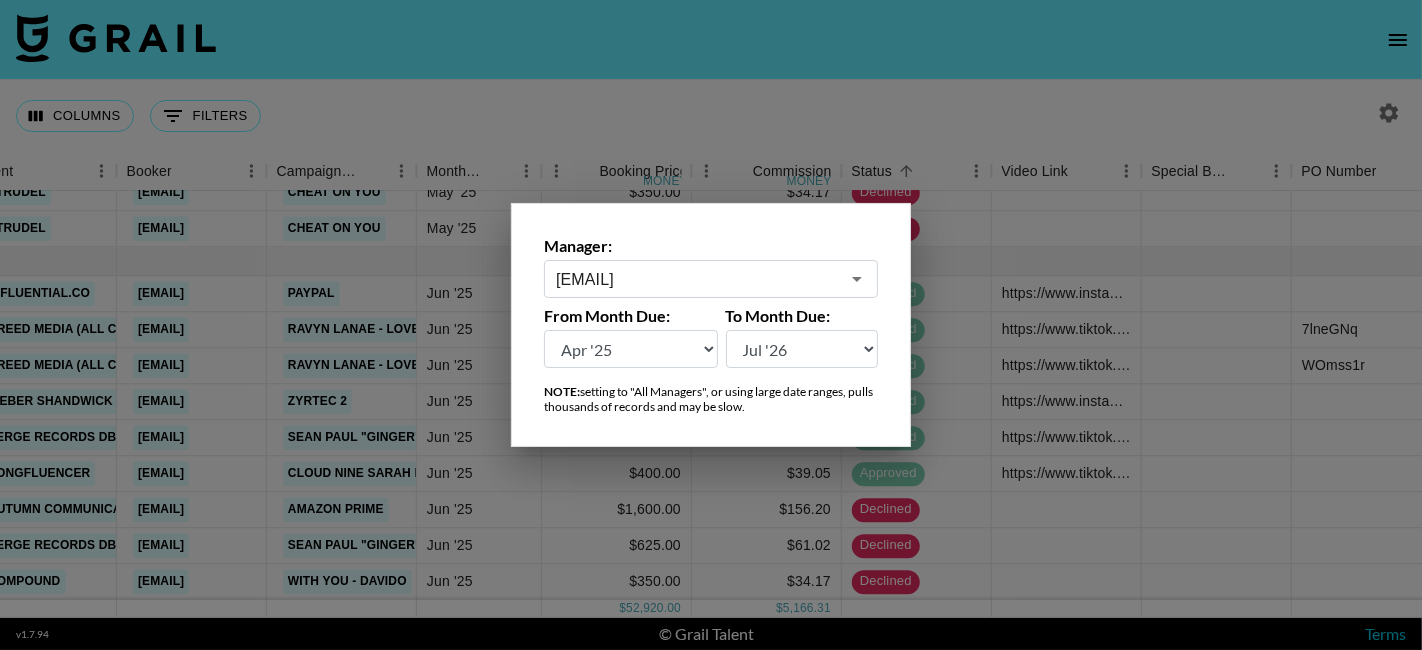 click at bounding box center (711, 325) 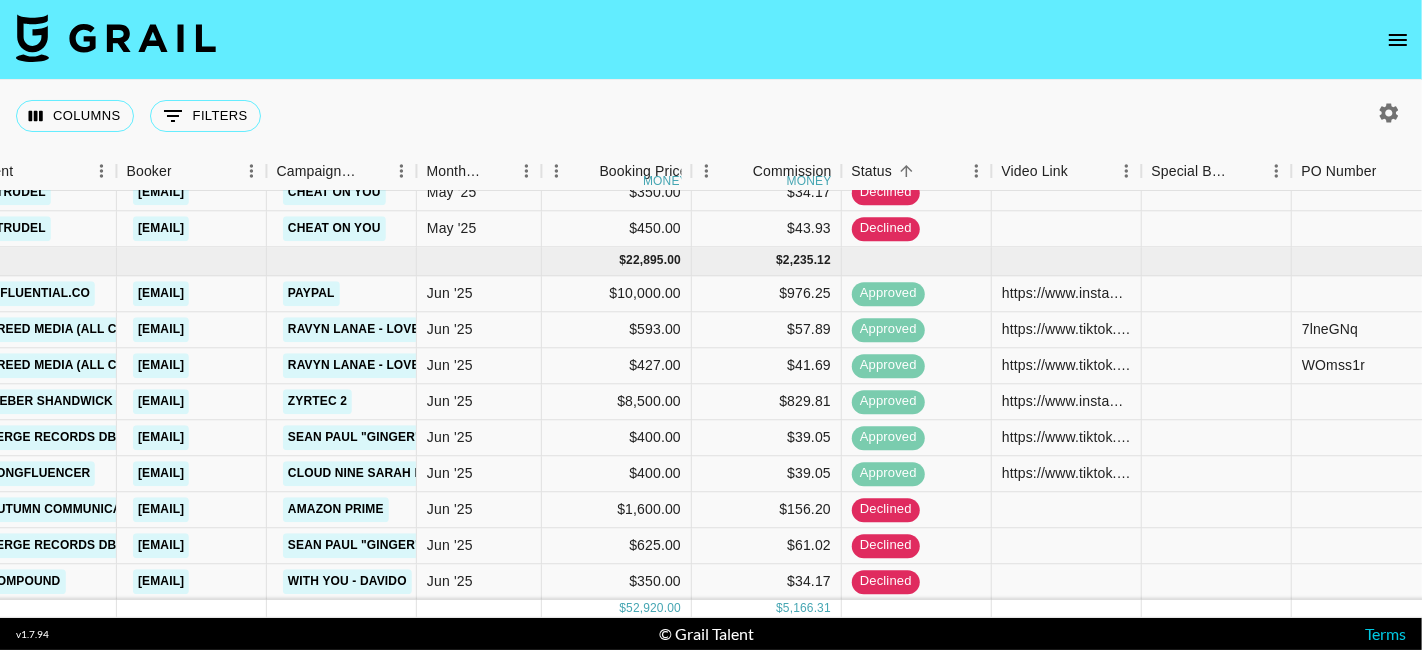 click at bounding box center (1398, 40) 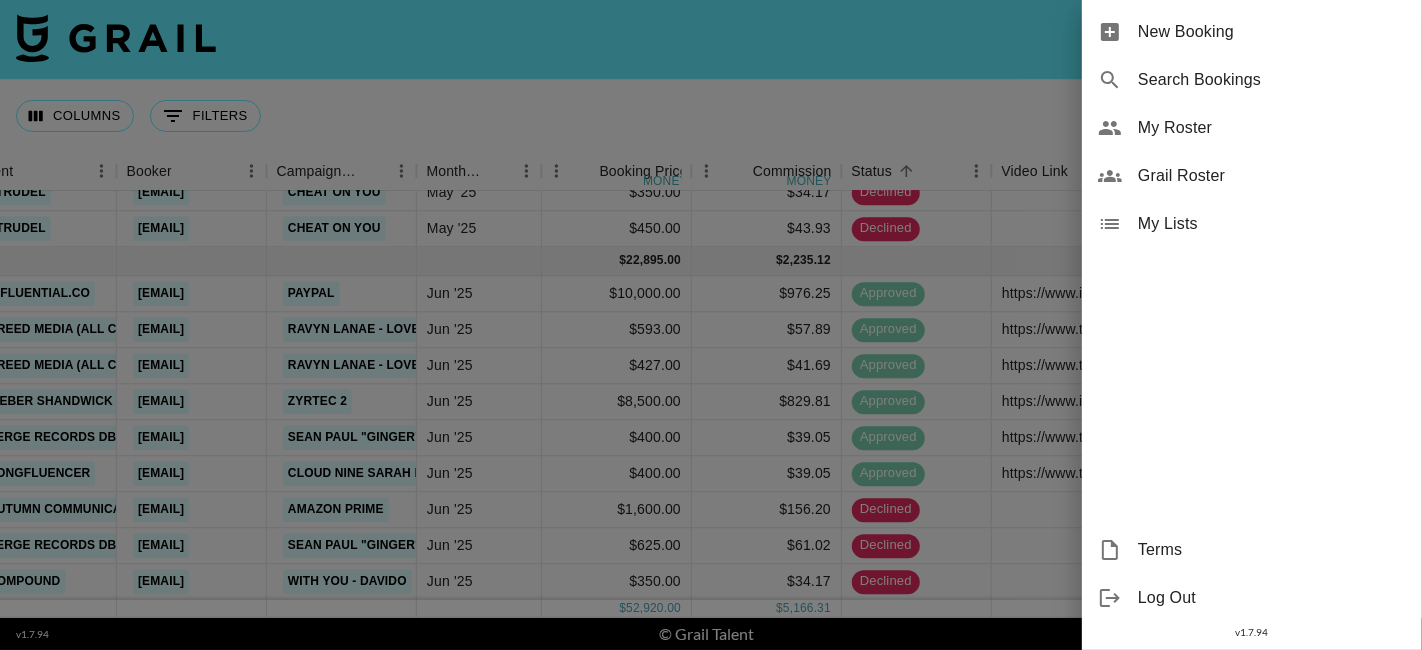 click on "New Booking" at bounding box center [1272, 32] 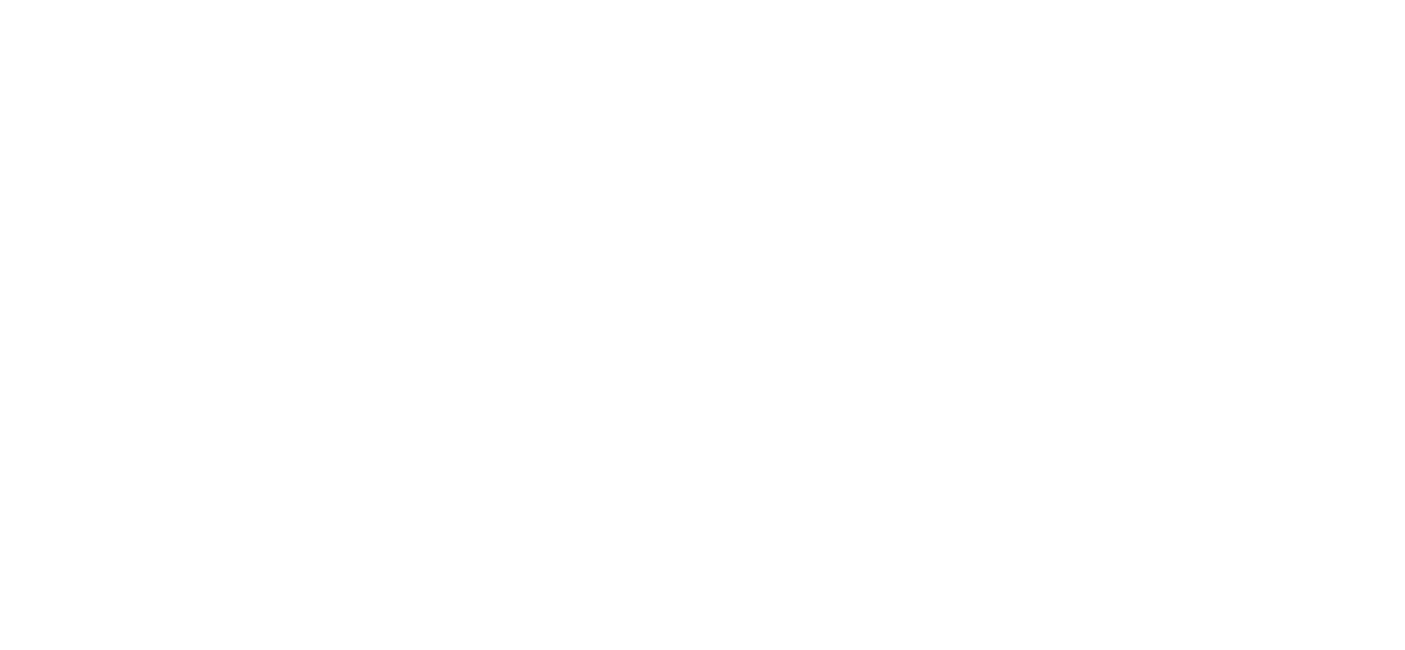 scroll, scrollTop: 0, scrollLeft: 0, axis: both 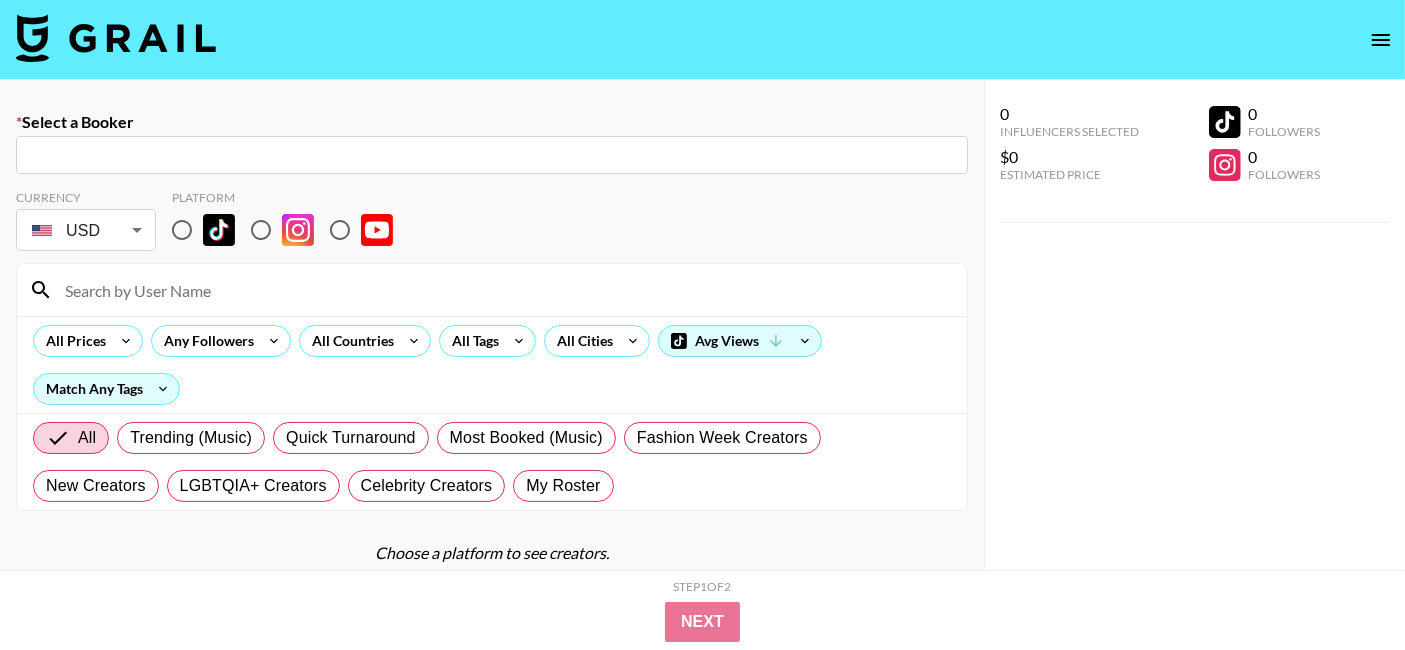 click at bounding box center (492, 155) 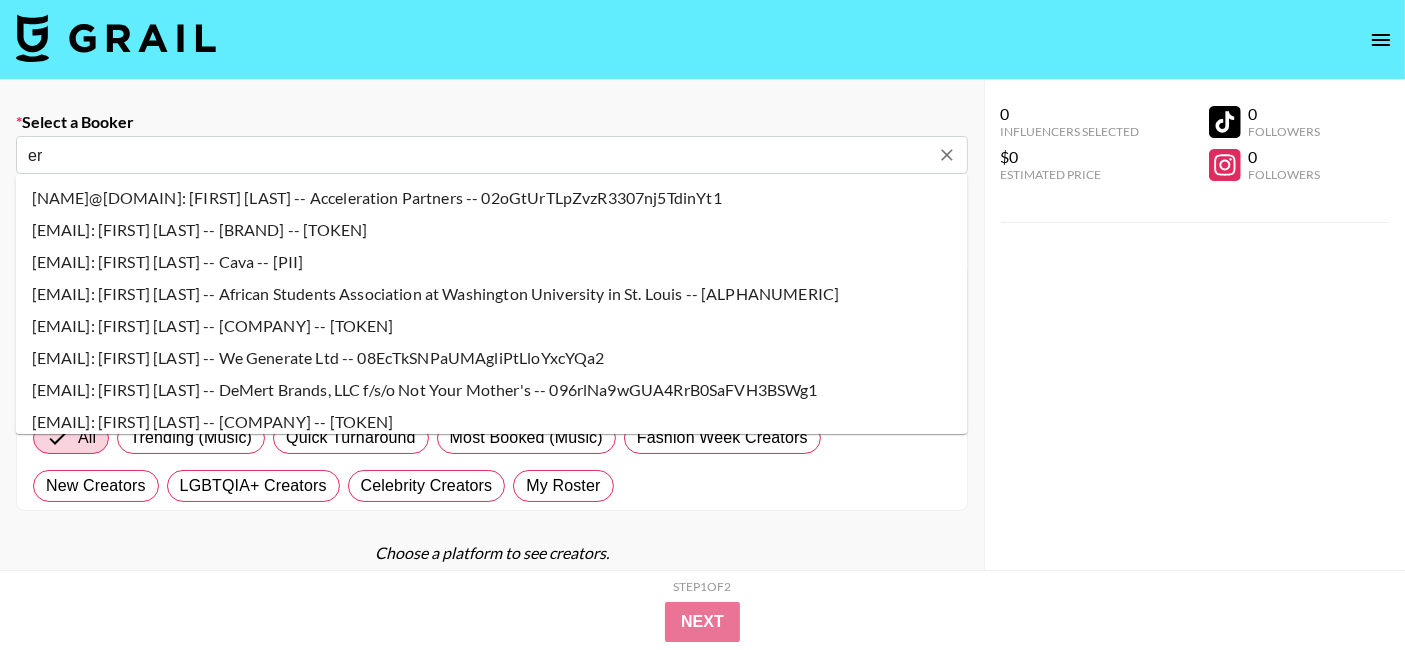 type on "lorem@ipsumd.sit: Ametc Adipi Elitsed -- Doeiu Tempori utl ETDolo -- mAgnAal9E5aDMin5veNiAM0quis4" 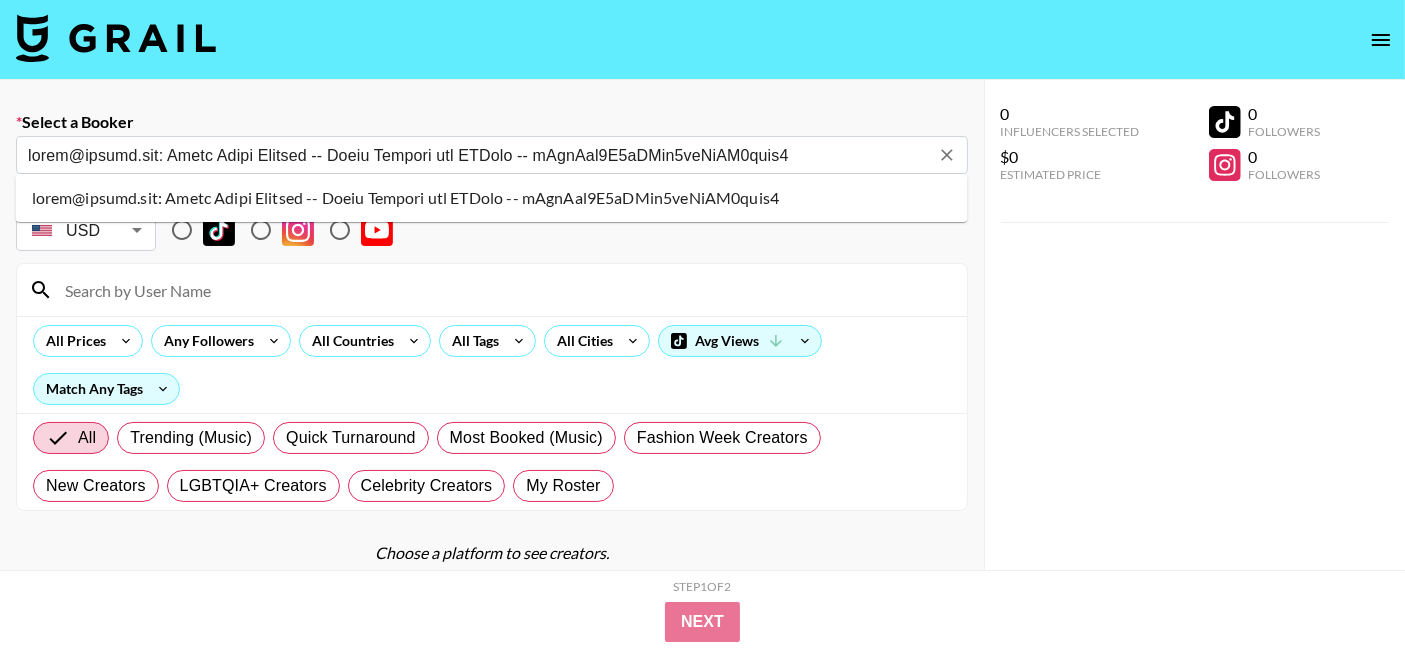 click on "[EMAIL]: [FIRST] [LAST] -- [COMPANY] -- [ID]" at bounding box center [492, 198] 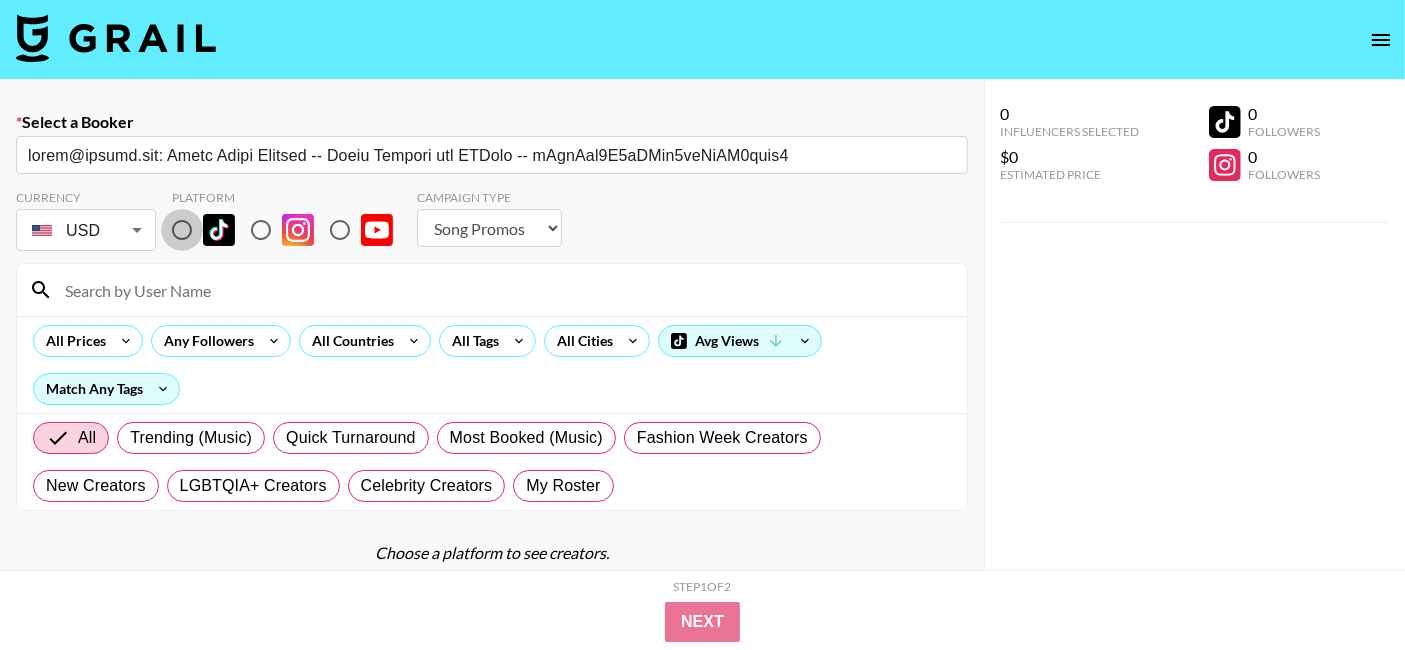 click at bounding box center [182, 230] 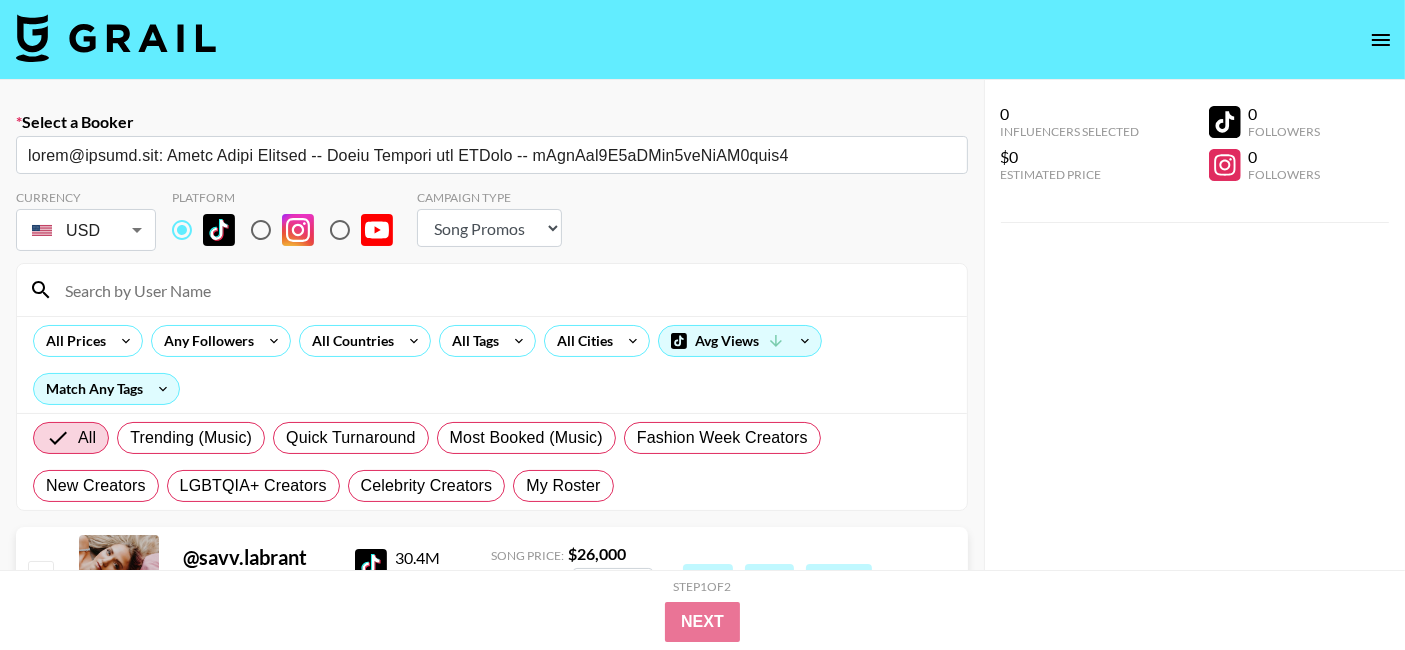 click at bounding box center [504, 290] 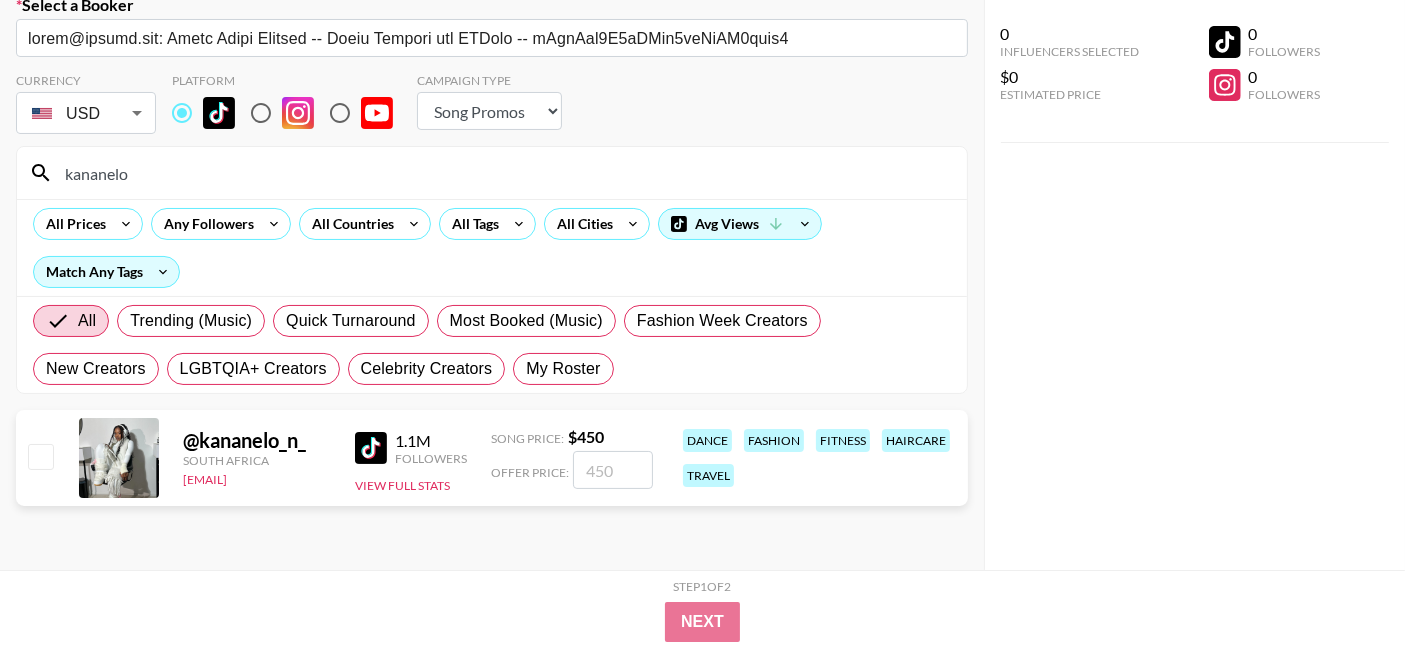 scroll, scrollTop: 142, scrollLeft: 0, axis: vertical 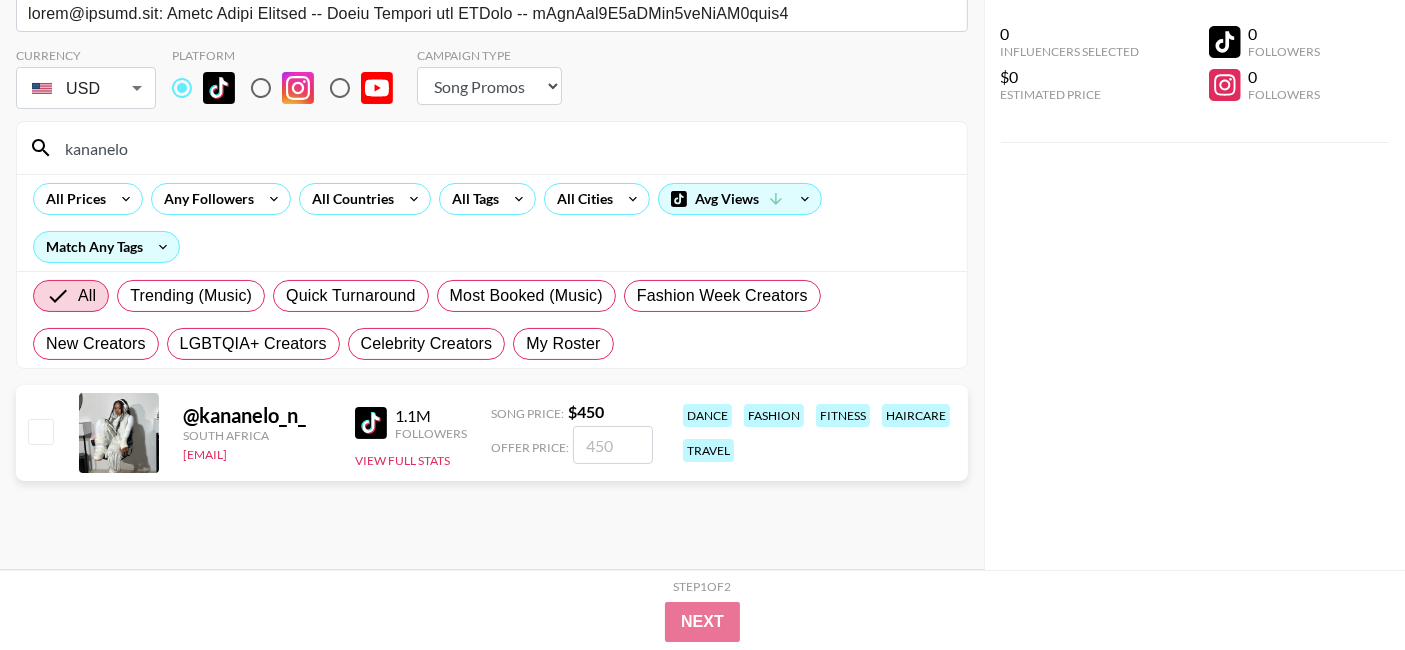 click at bounding box center (40, 431) 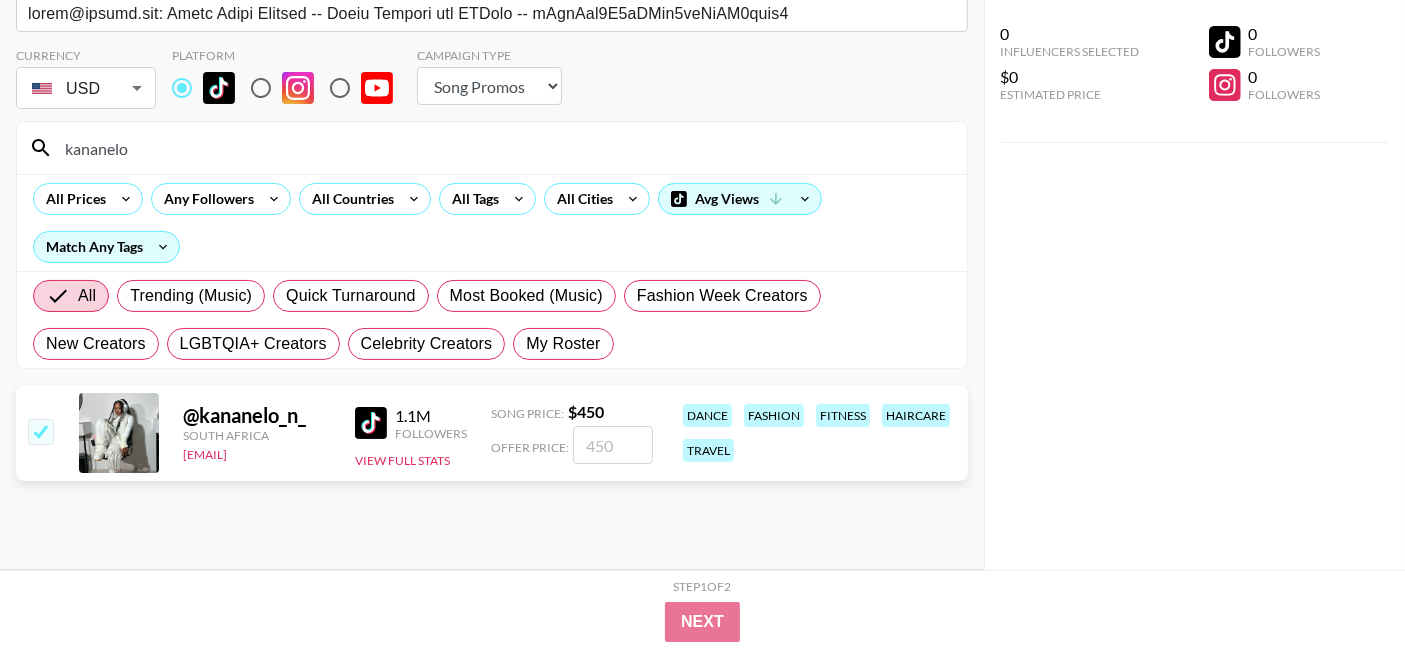 checkbox on "true" 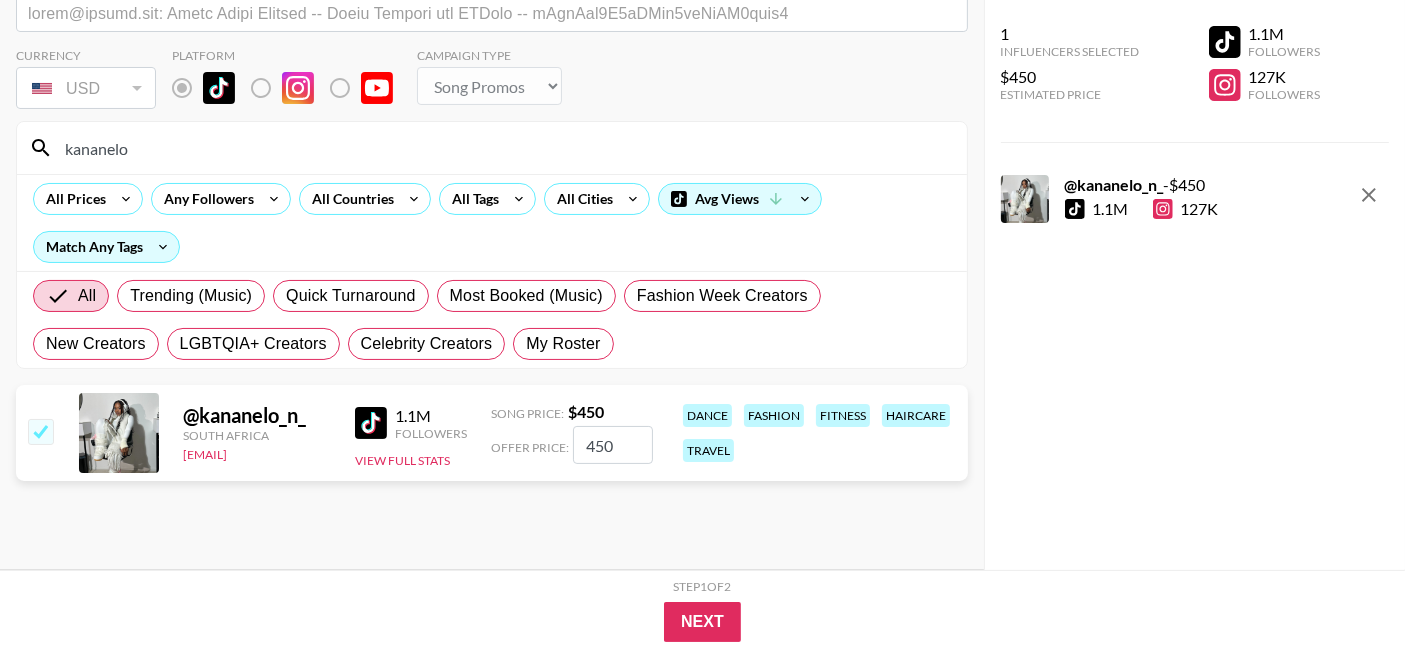 click on "450" at bounding box center (613, 445) 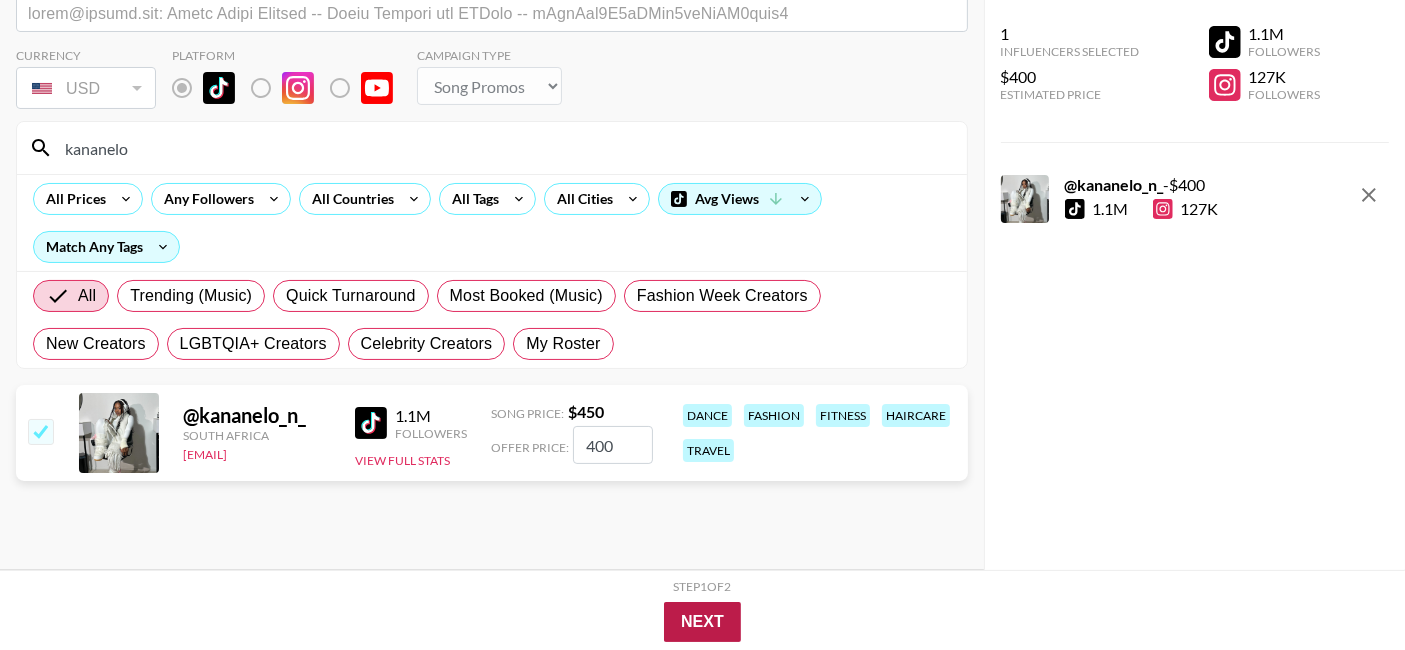 type on "400" 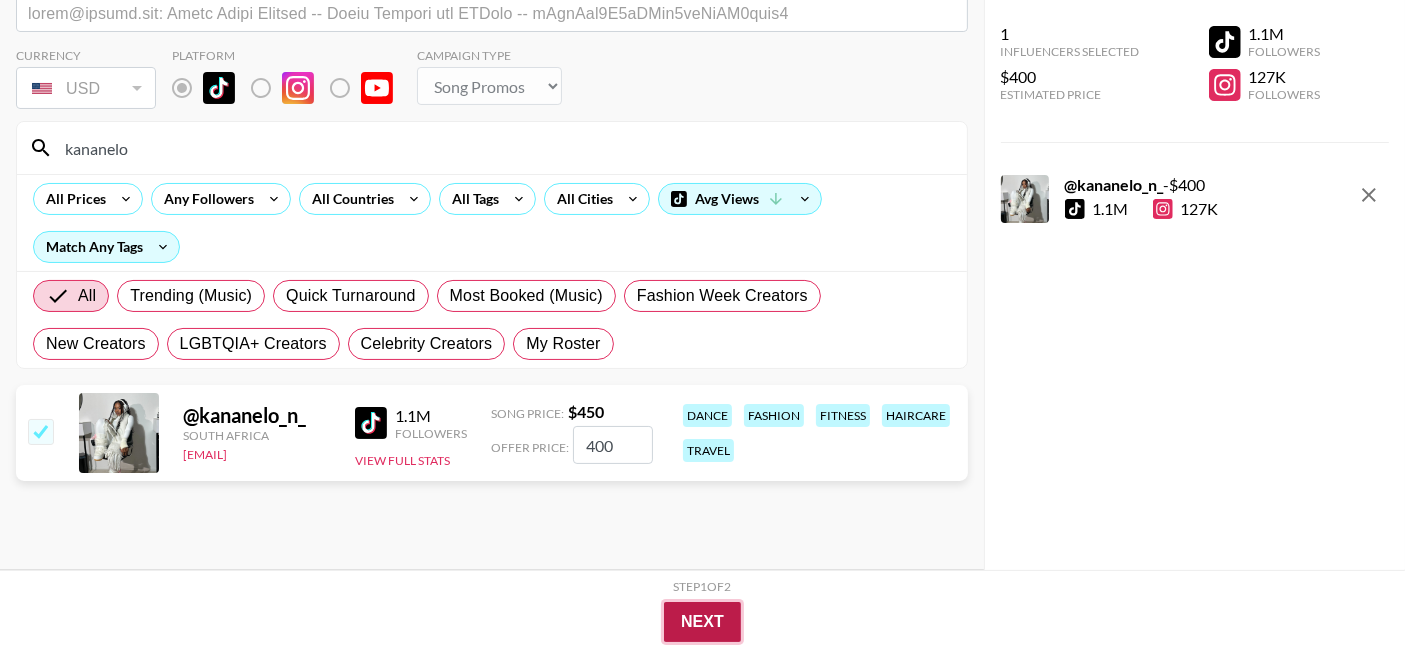click on "Next" at bounding box center (702, 622) 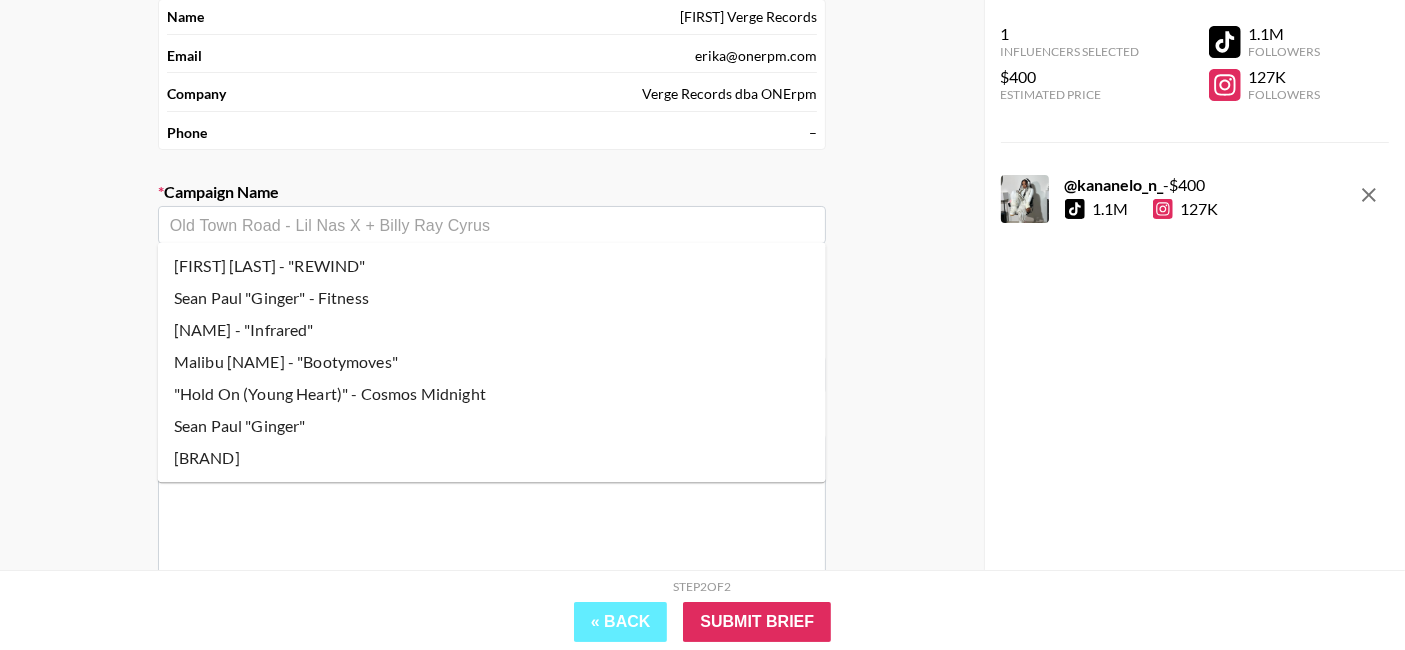 click at bounding box center [492, 225] 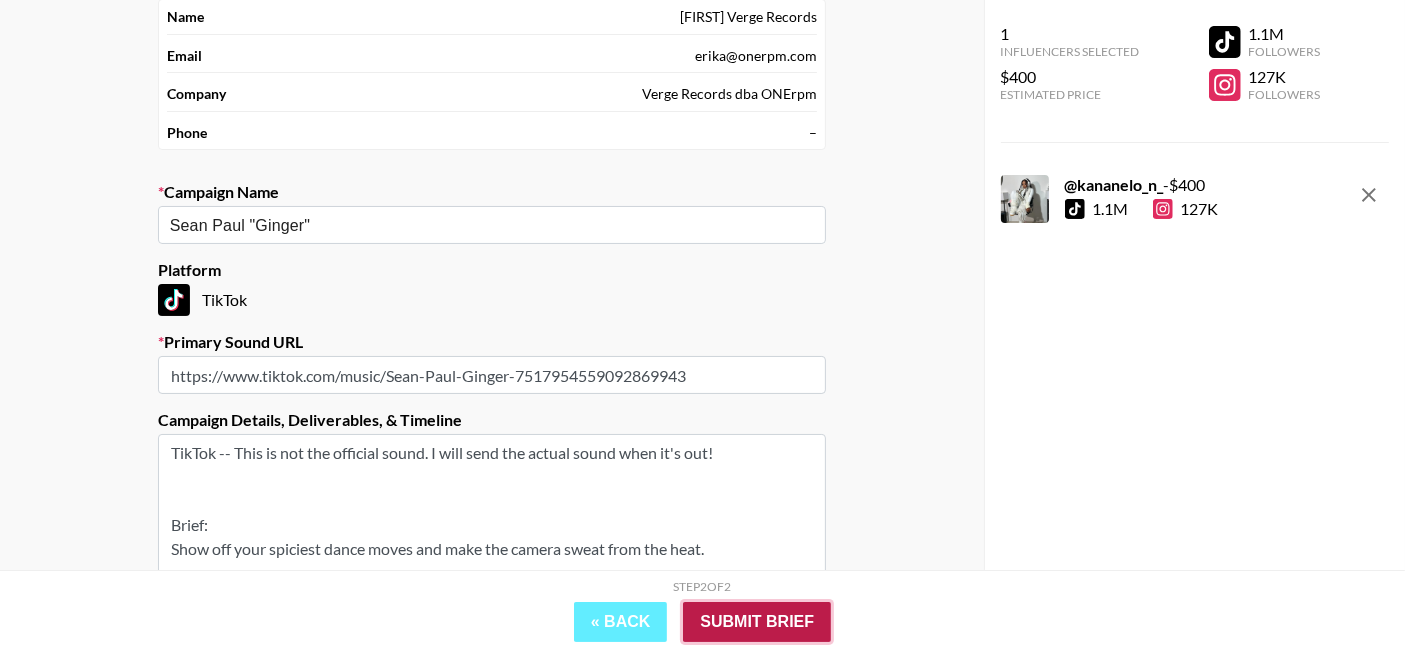 click on "Submit Brief" at bounding box center (757, 622) 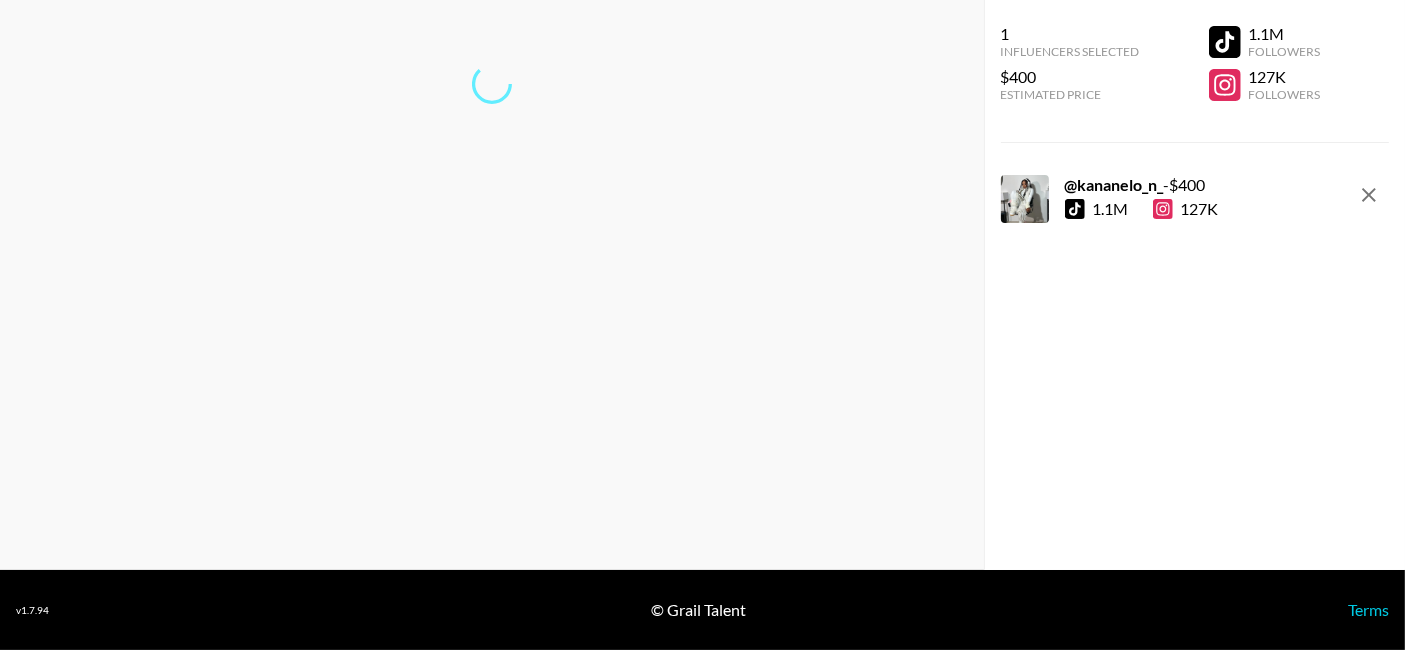 scroll, scrollTop: 80, scrollLeft: 0, axis: vertical 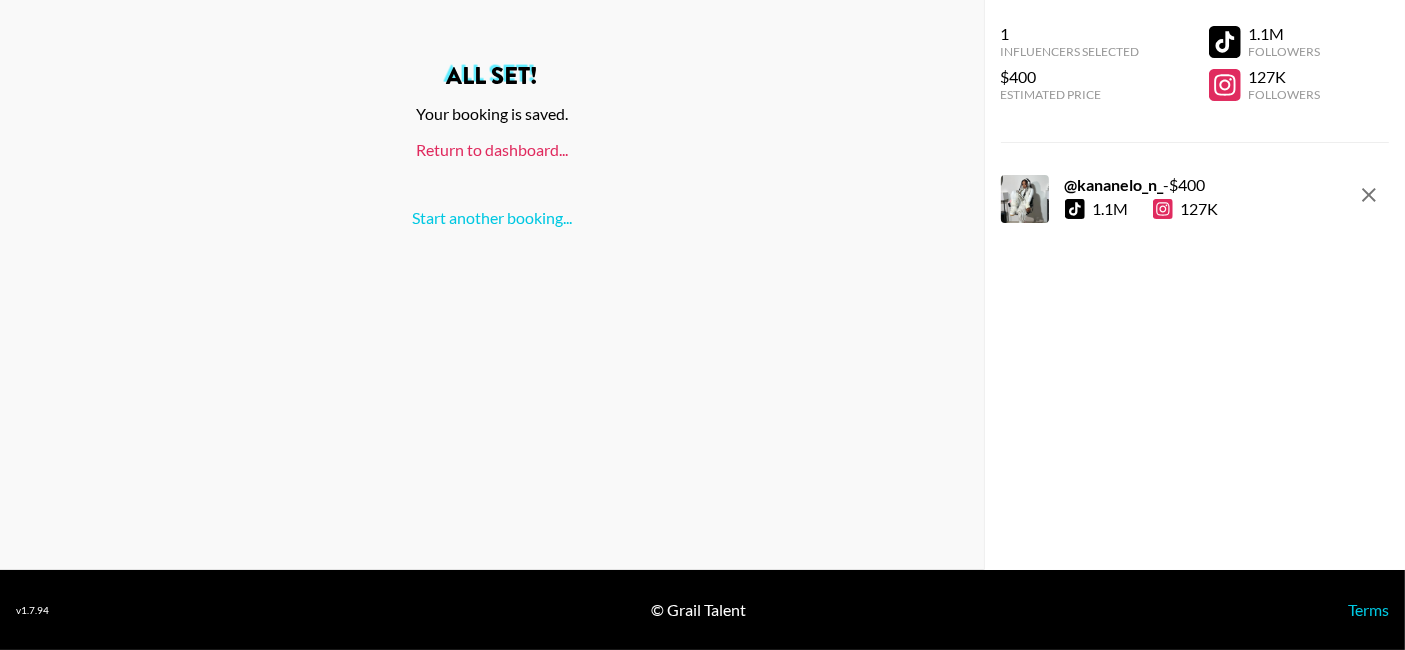 click on "Return to dashboard..." at bounding box center [492, 149] 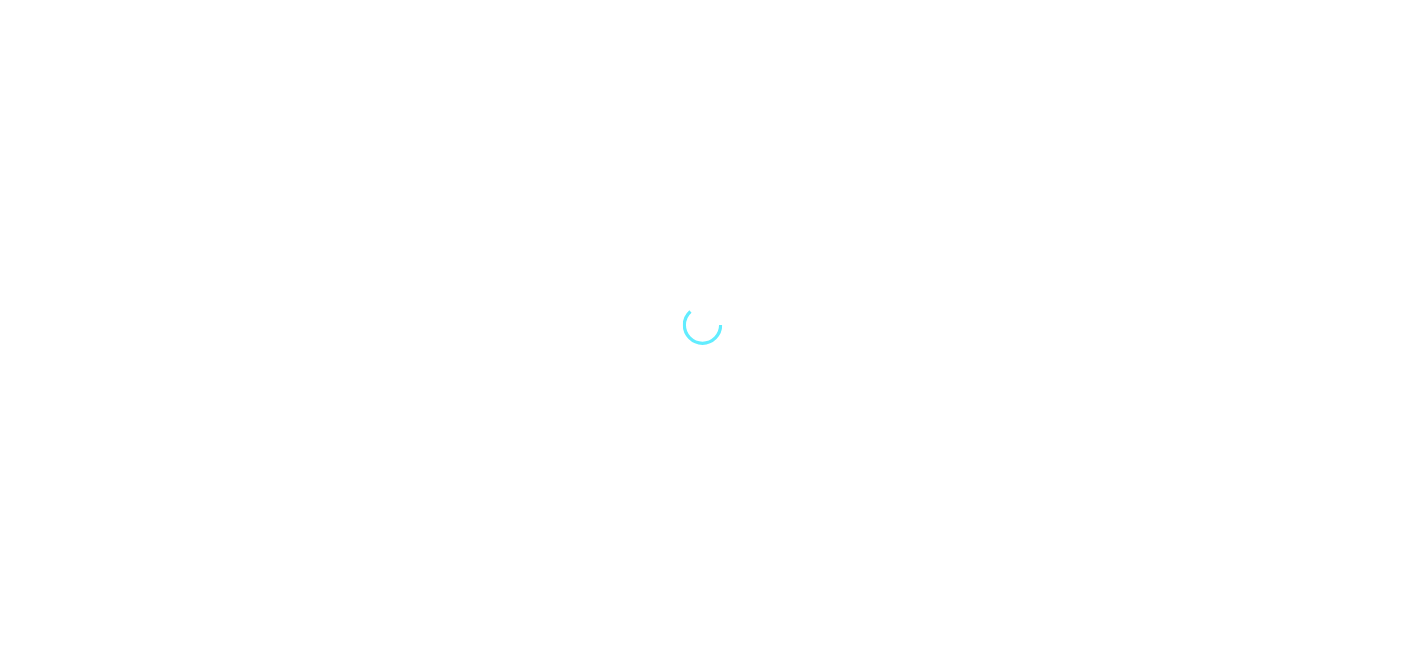 scroll, scrollTop: 0, scrollLeft: 0, axis: both 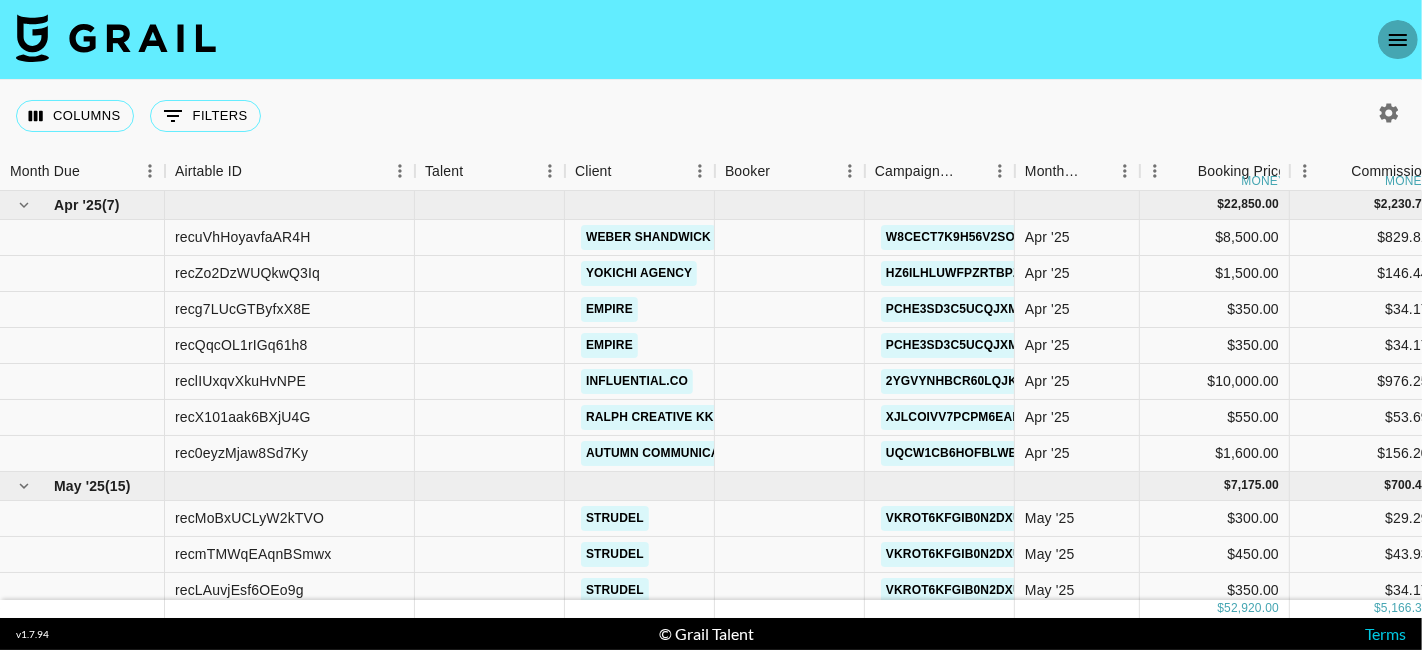click at bounding box center (1398, 40) 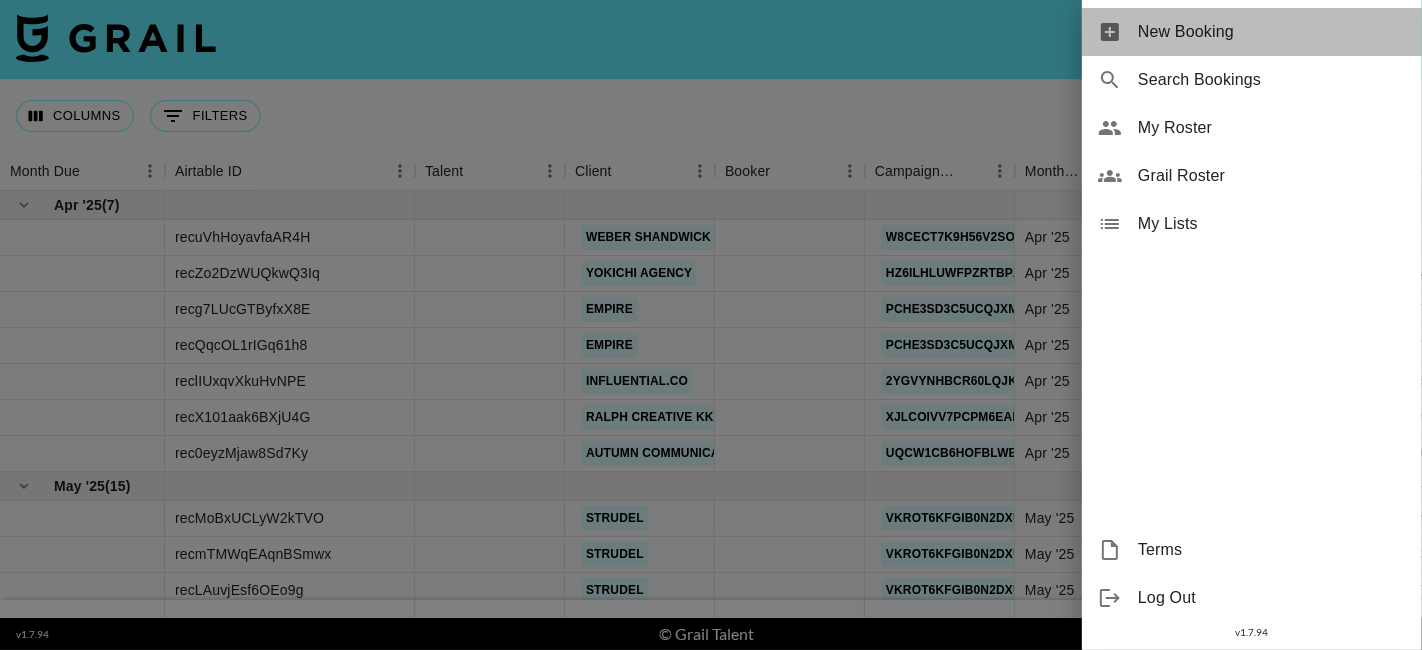 click on "New Booking" at bounding box center [1272, 32] 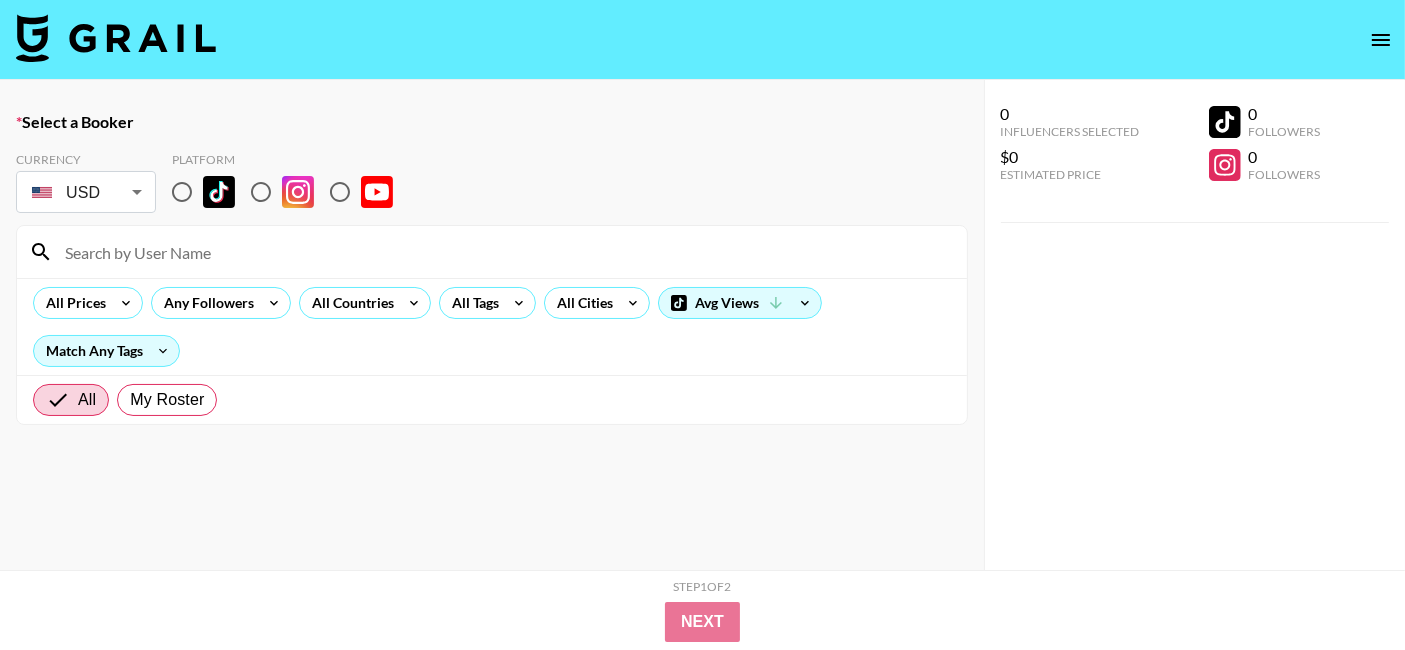 click at bounding box center [182, 192] 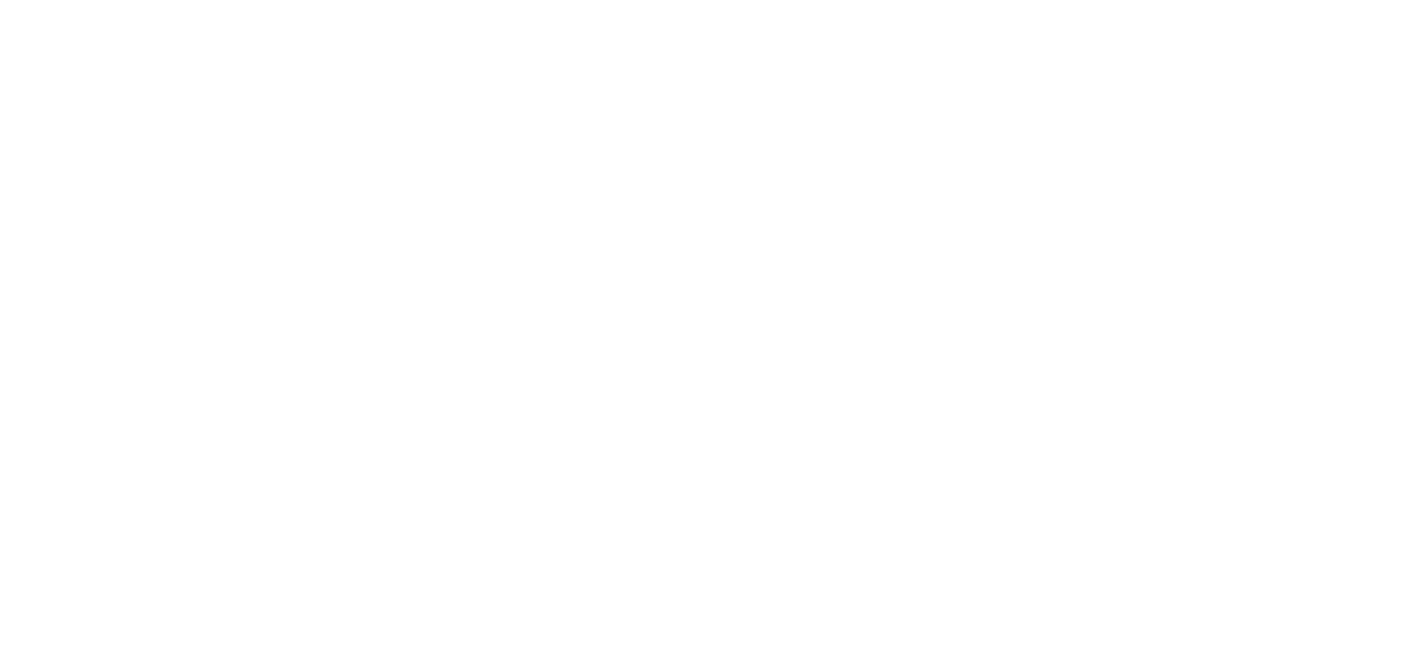 scroll, scrollTop: 0, scrollLeft: 0, axis: both 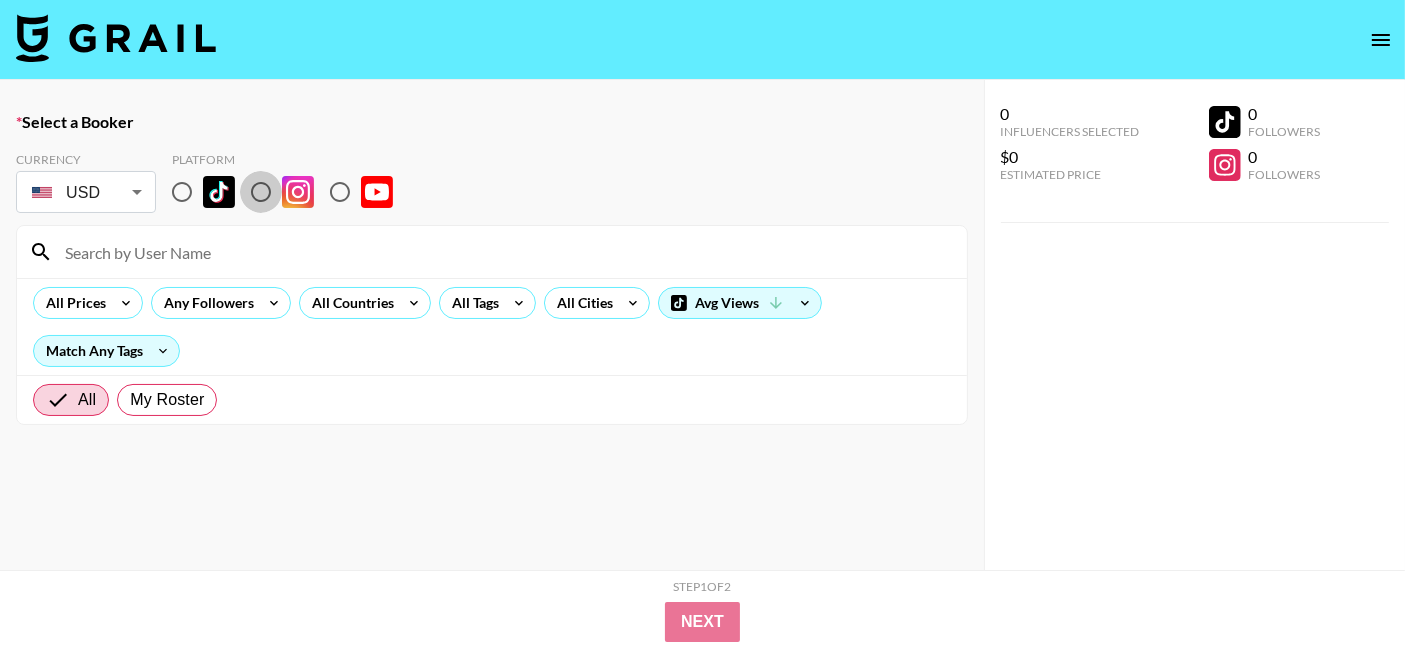 click at bounding box center (182, 192) 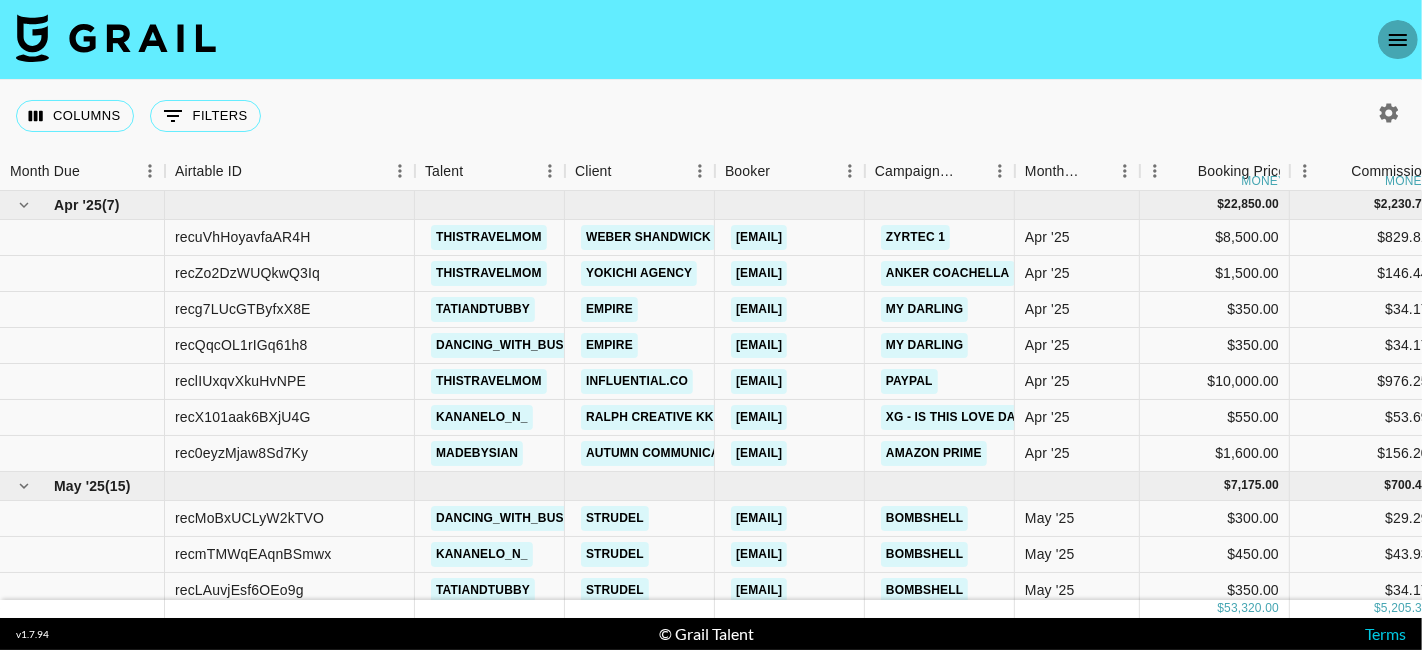 click at bounding box center (1398, 40) 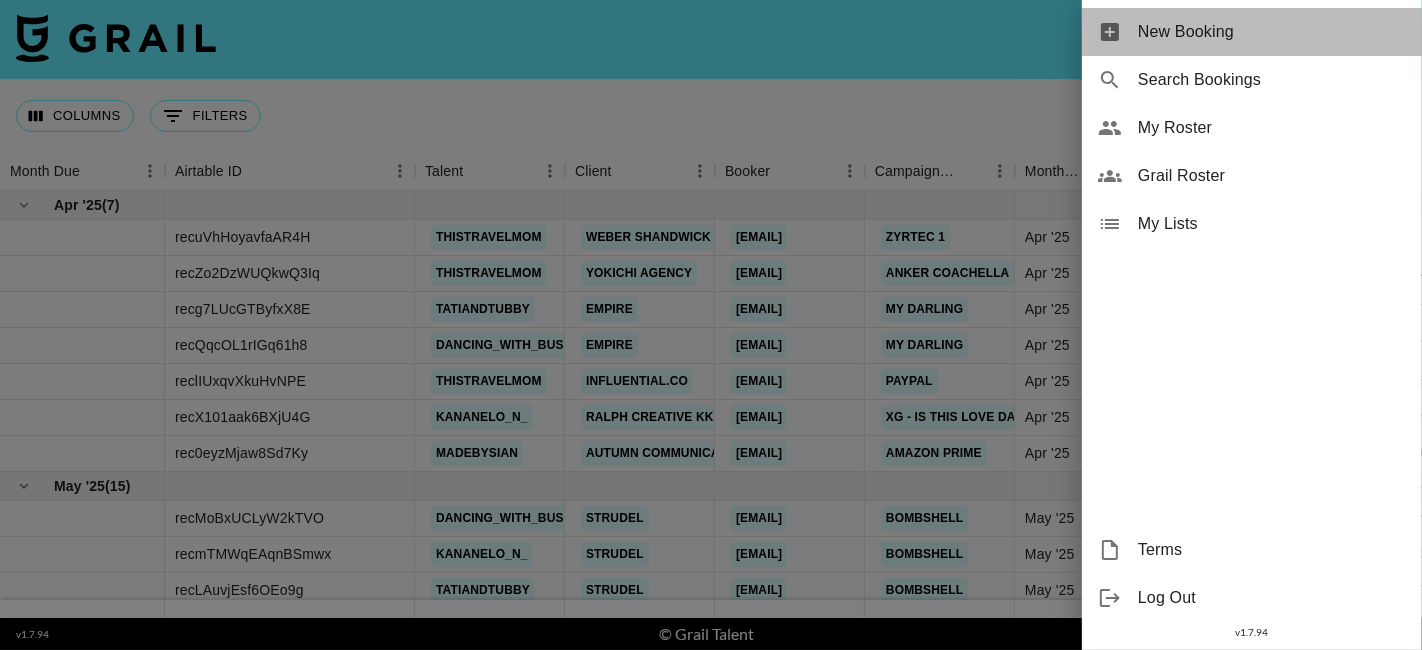 click on "New Booking" at bounding box center [1272, 32] 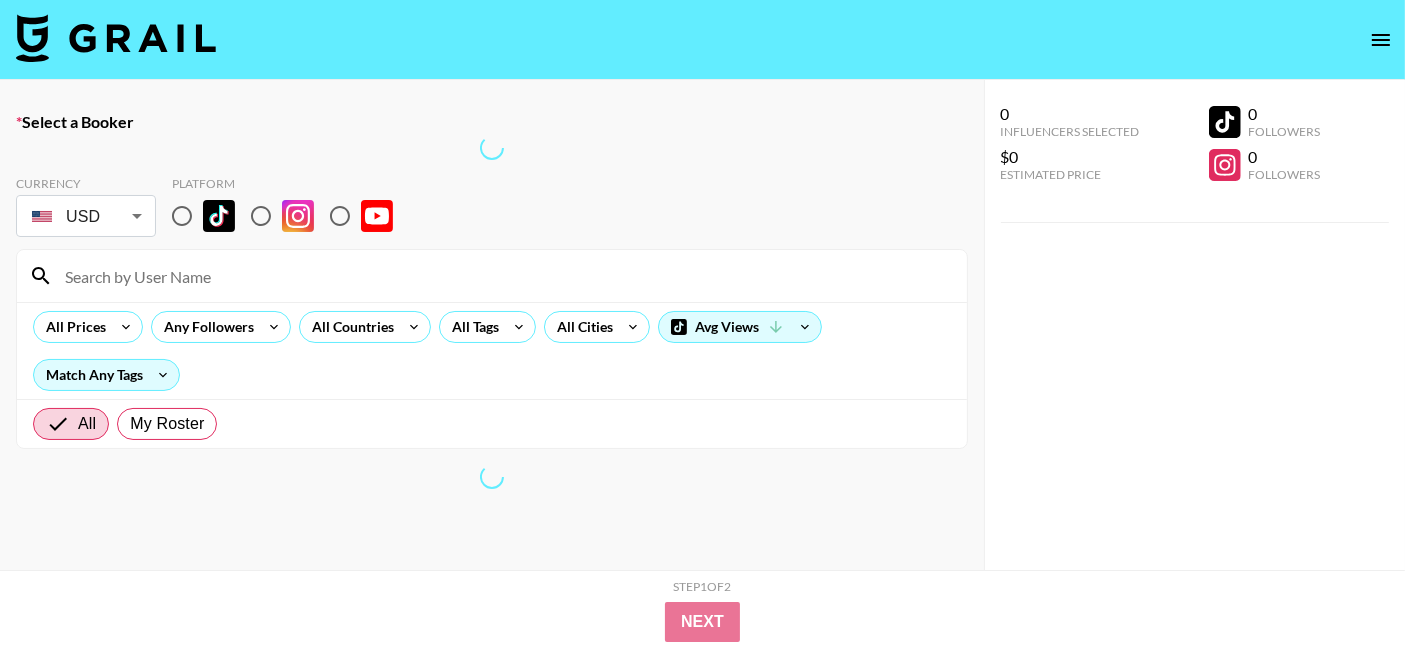 click at bounding box center [182, 216] 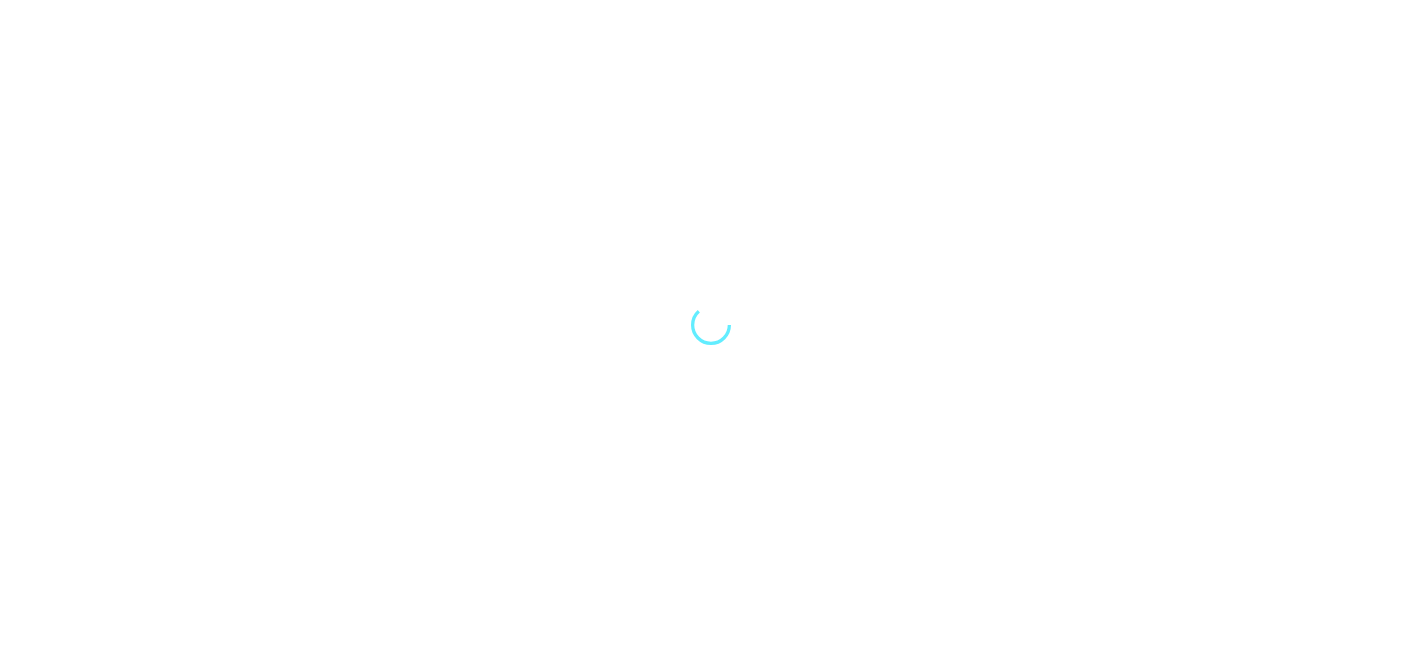 scroll, scrollTop: 0, scrollLeft: 0, axis: both 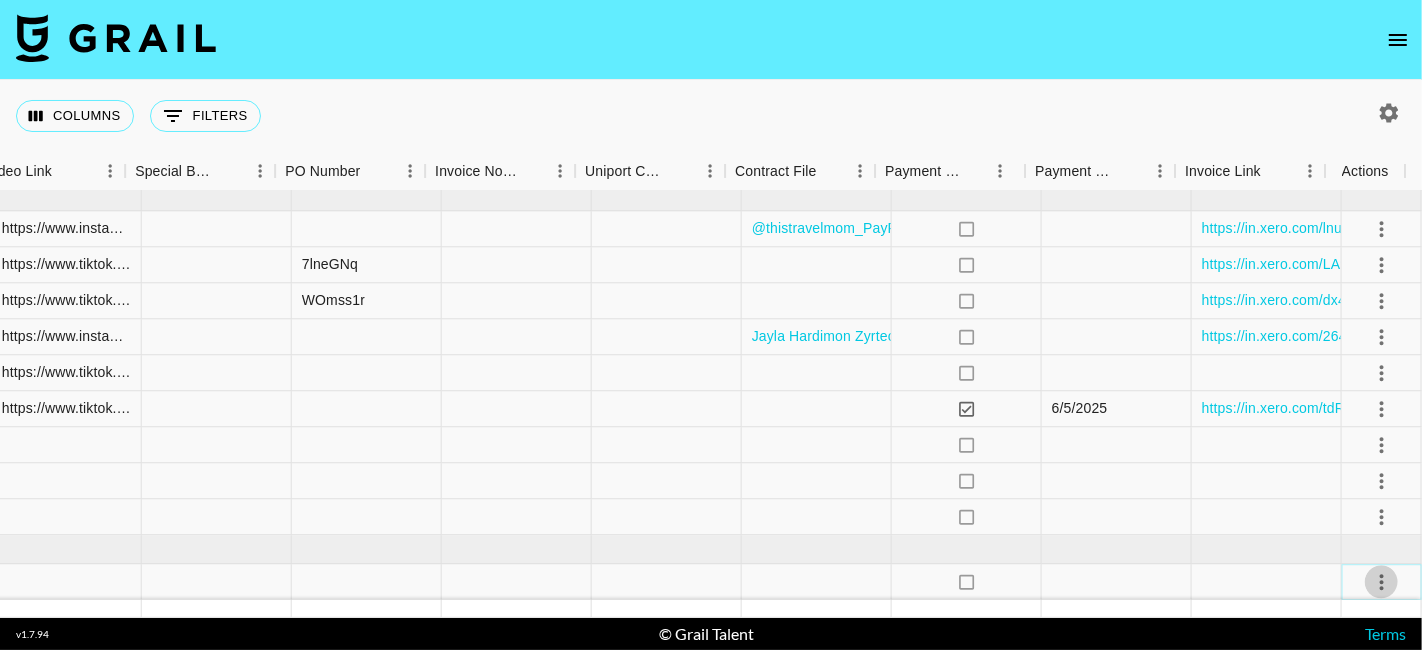 click at bounding box center [1382, 582] 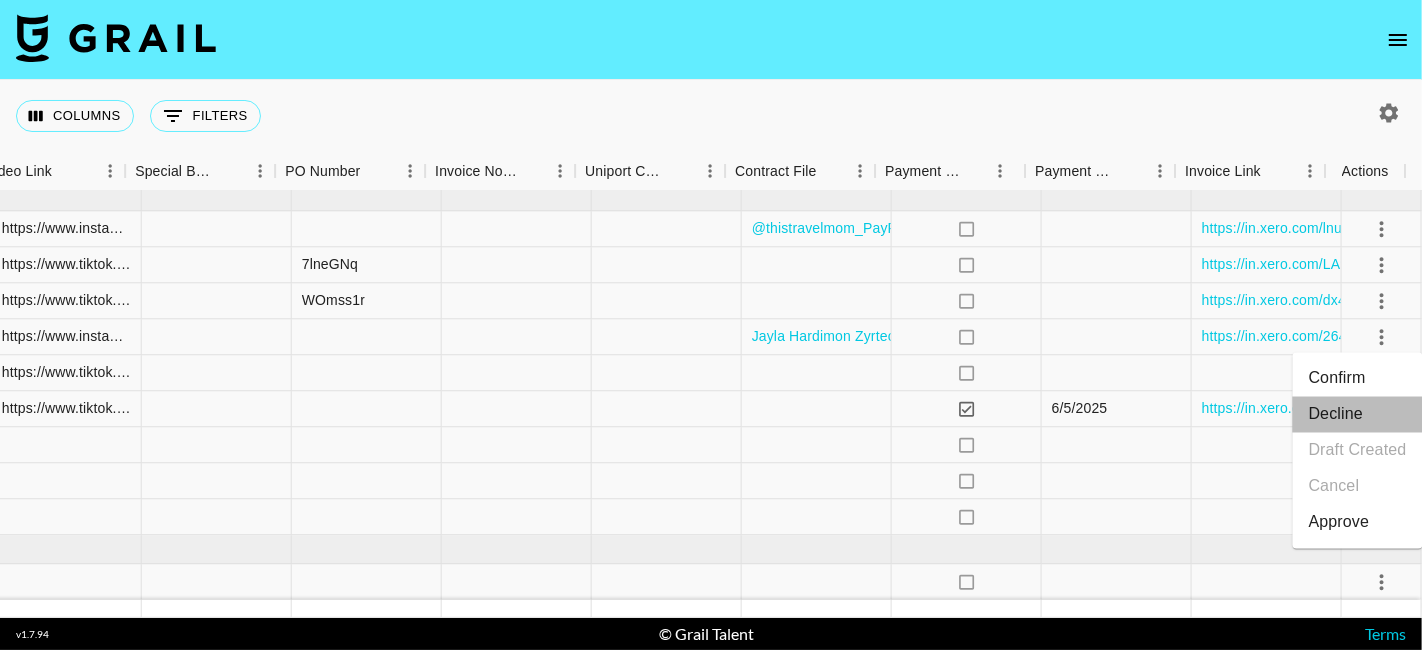 click on "Decline" at bounding box center [1358, 415] 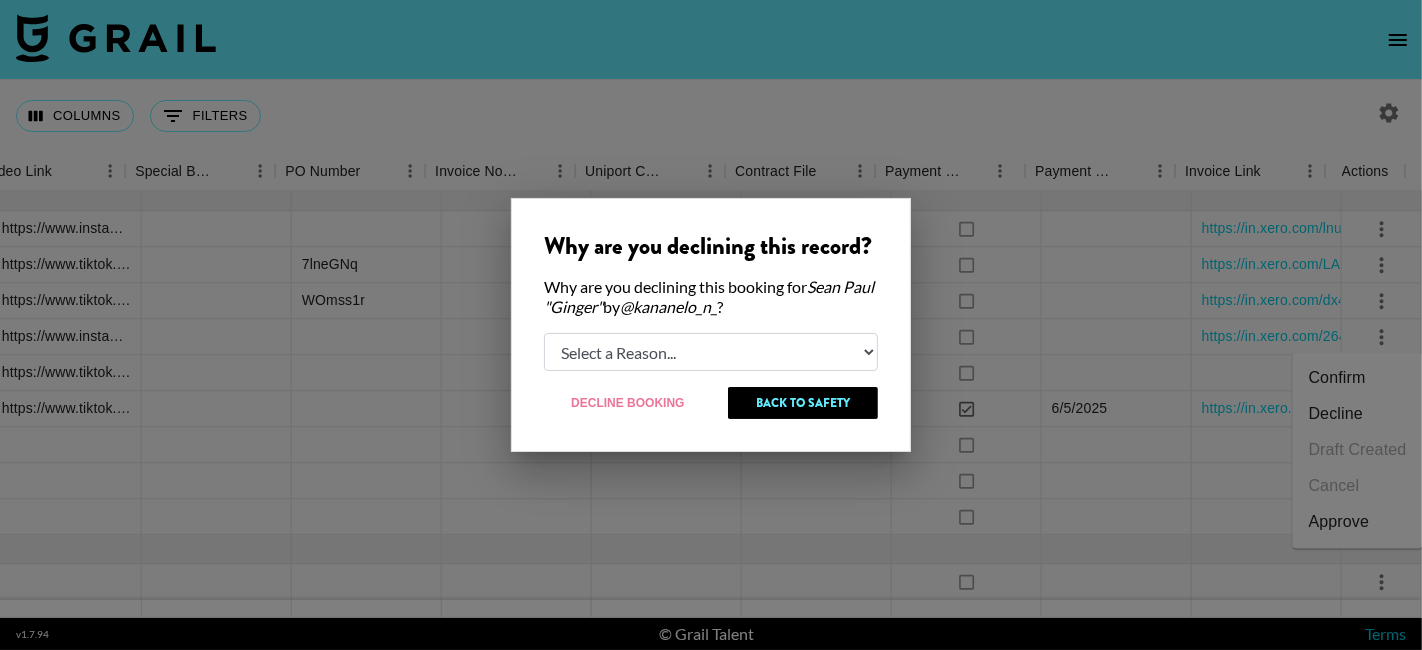 click on "Select a Reason... Relogging this deal due to a data issue The booker cancelled The creator declined" at bounding box center [711, 352] 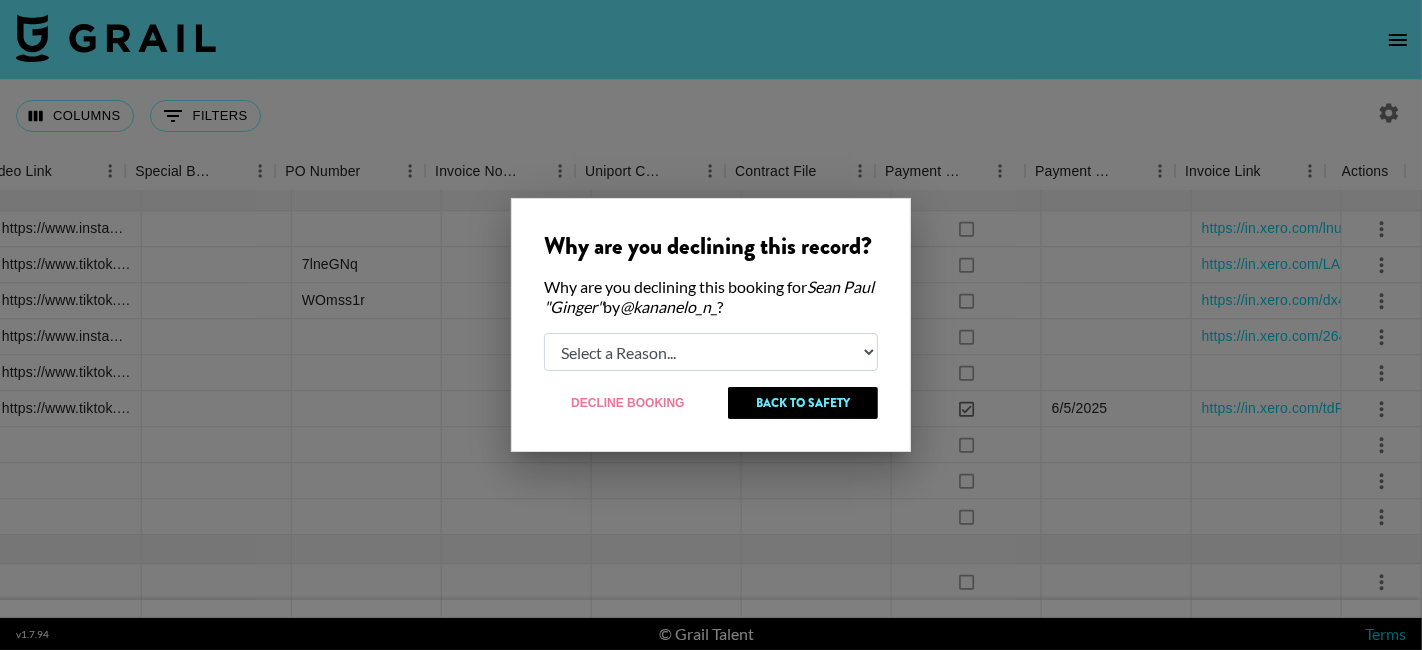 select on "relog" 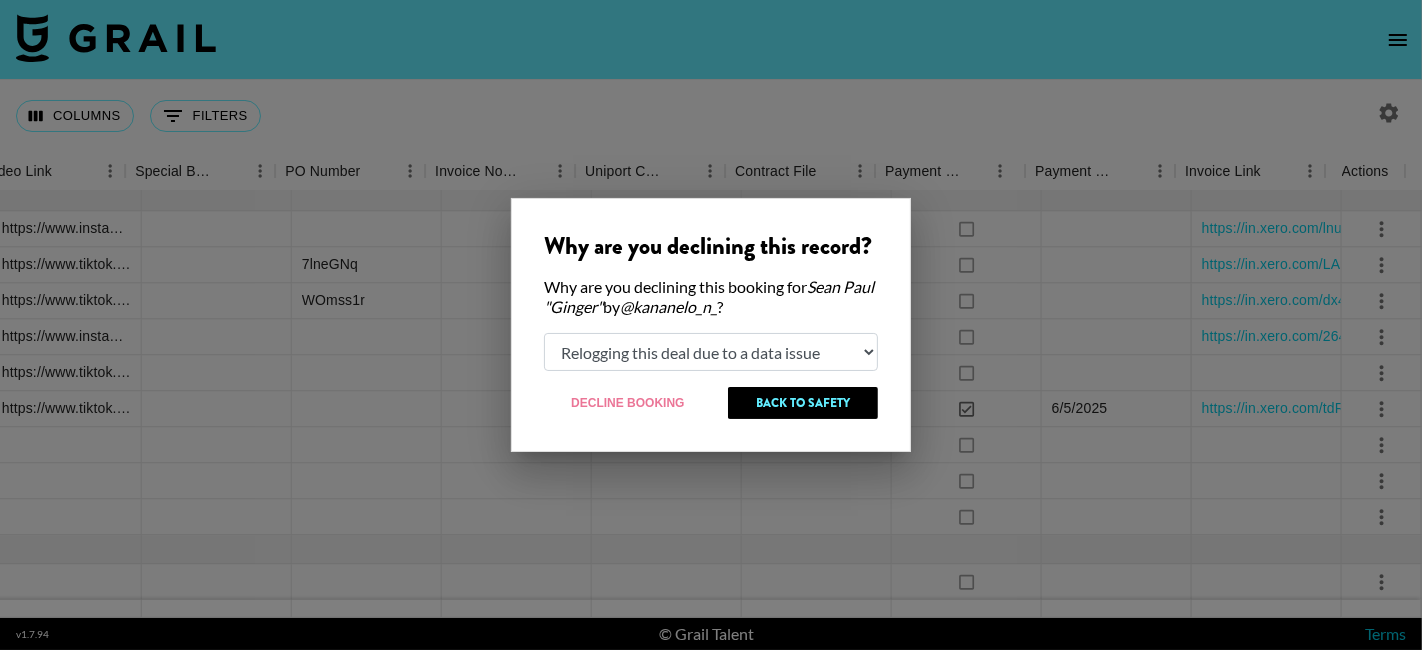 click on "Select a Reason... Relogging this deal due to a data issue The booker cancelled The creator declined" at bounding box center [711, 352] 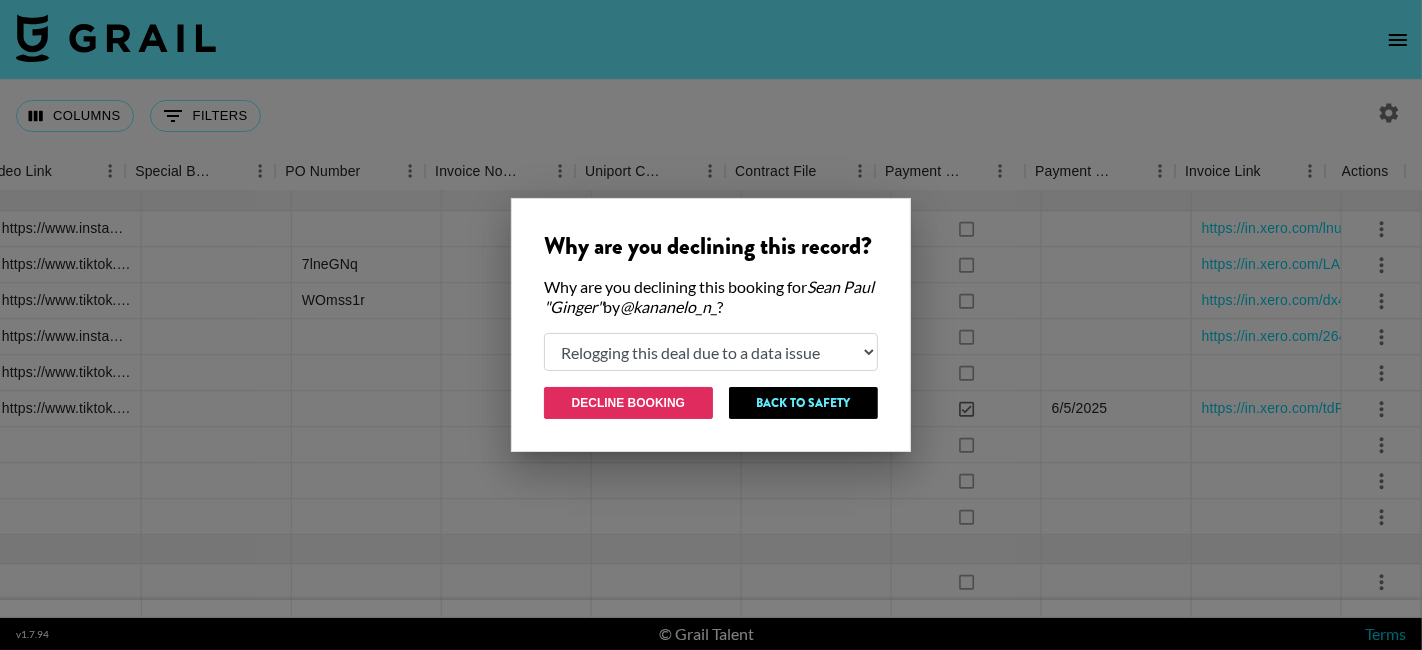 click on "Decline Booking" at bounding box center (628, 403) 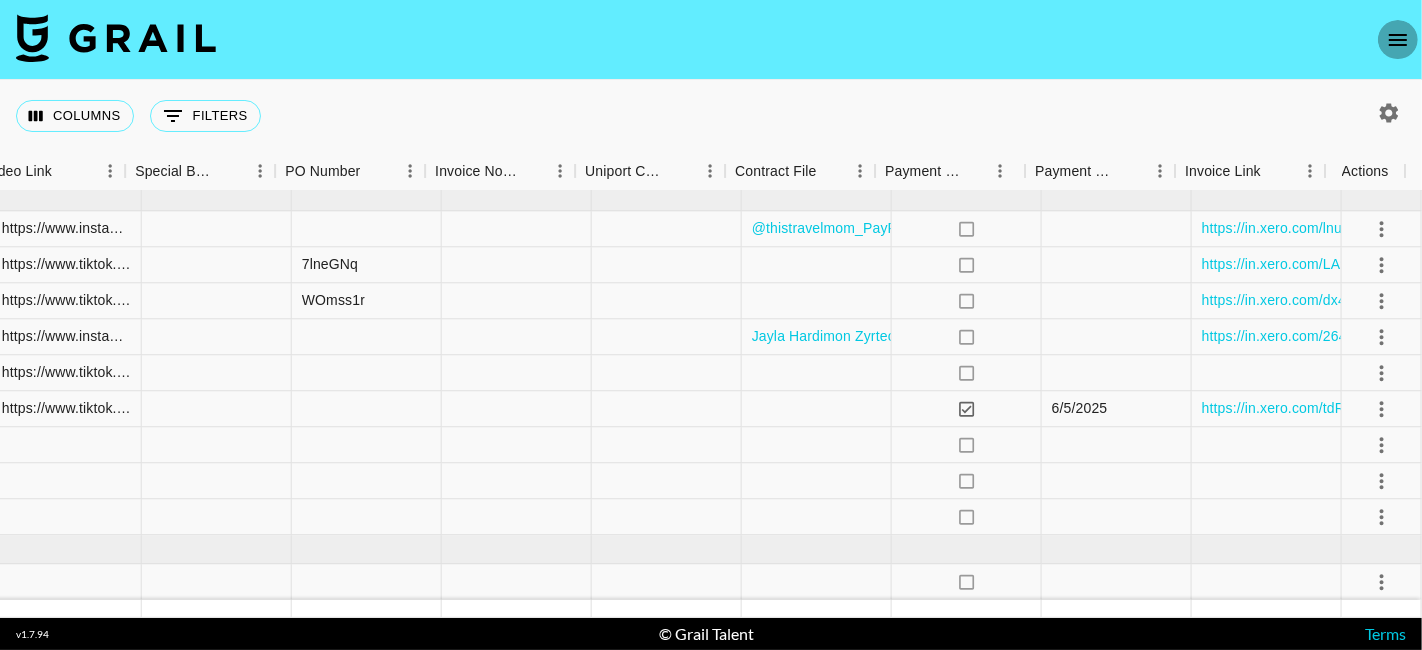 click at bounding box center (1398, 40) 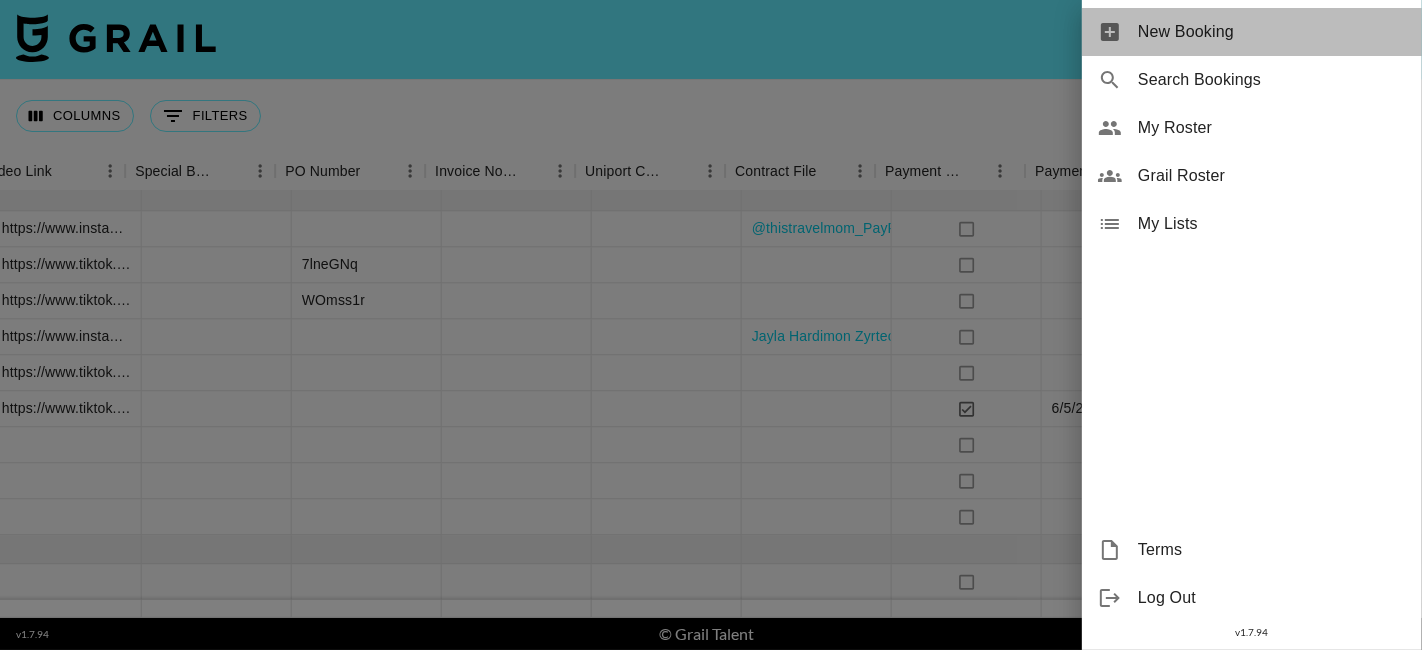 click on "New Booking" at bounding box center (1252, 32) 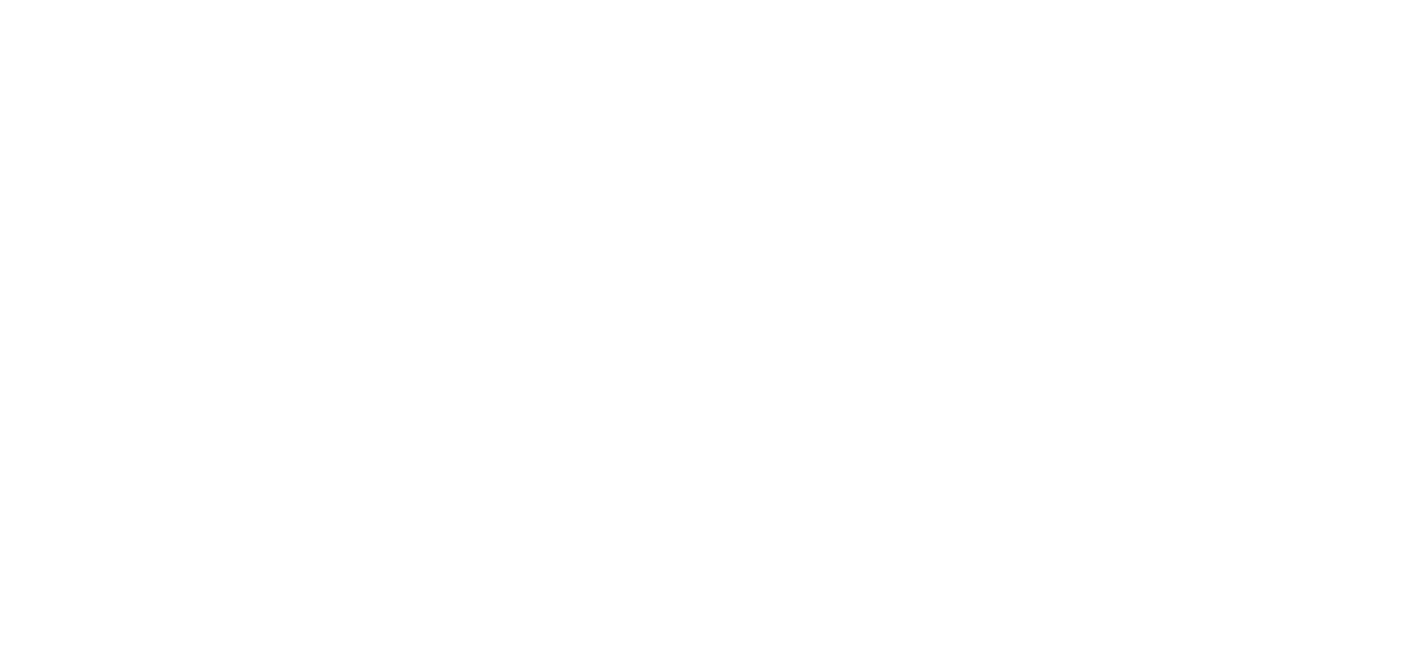 scroll, scrollTop: 0, scrollLeft: 0, axis: both 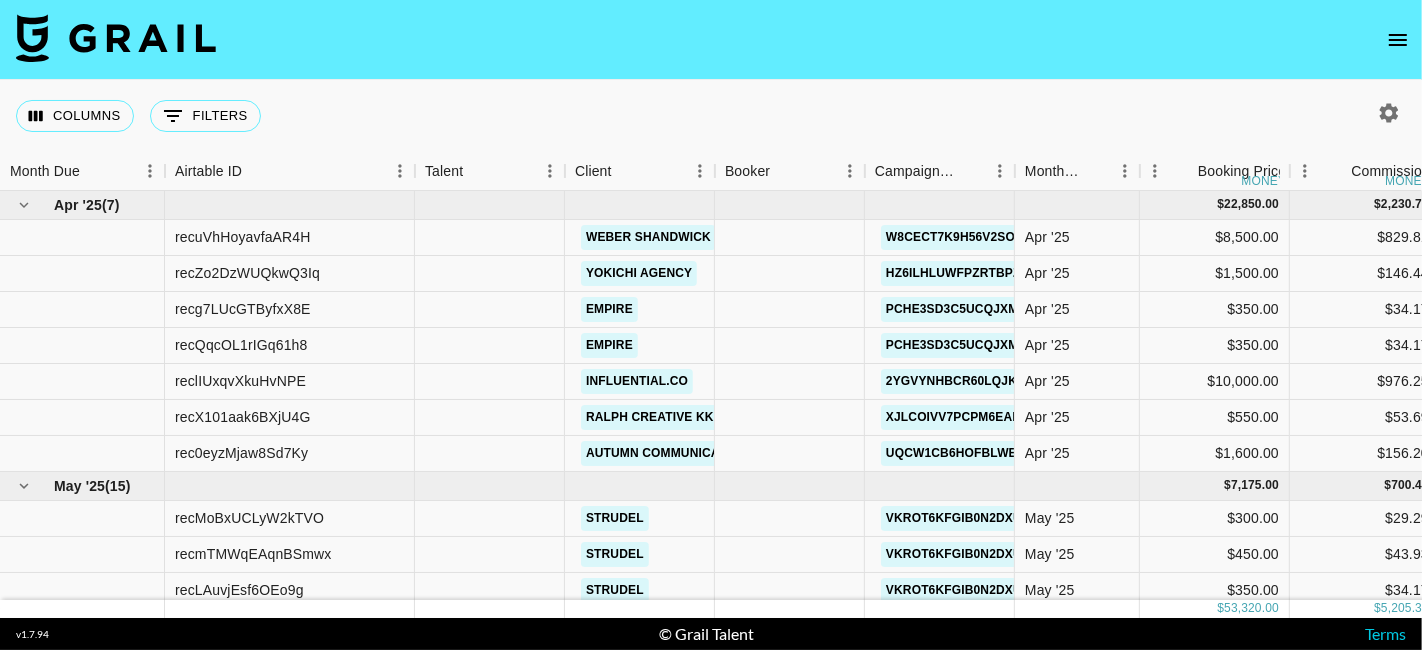 click at bounding box center [1398, 40] 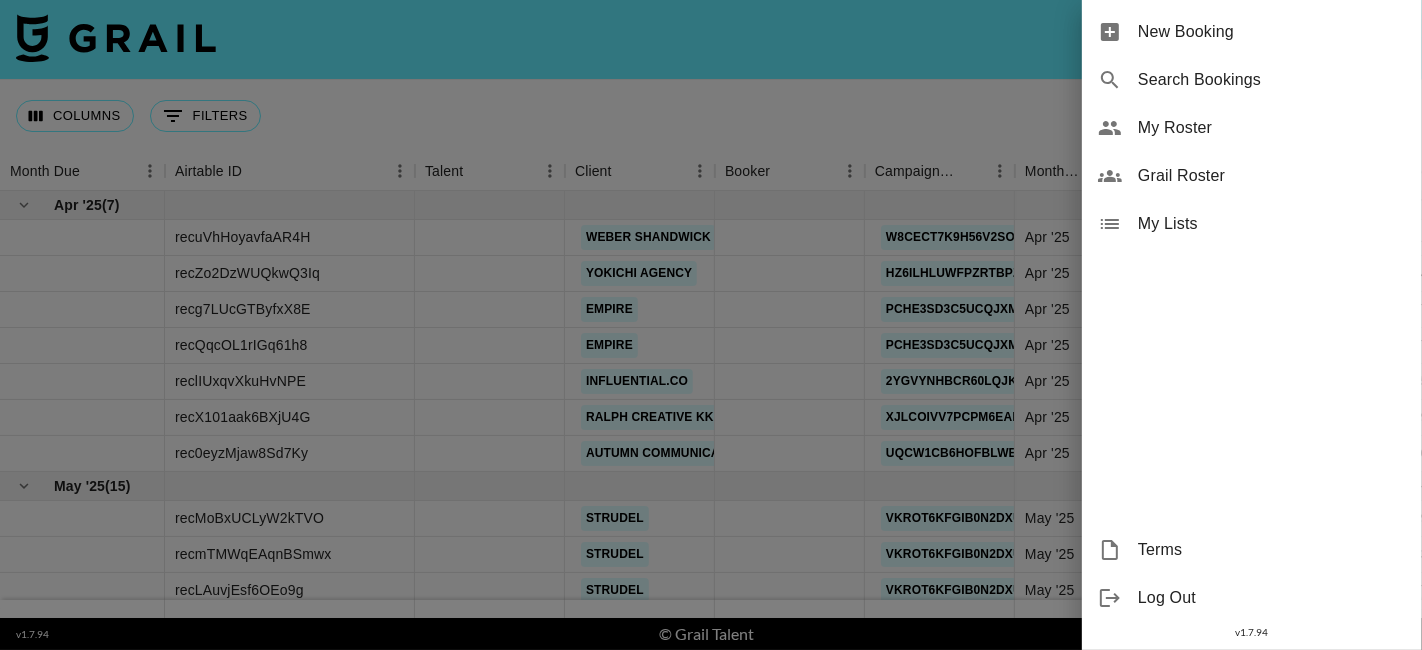 click on "New Booking" at bounding box center (1272, 32) 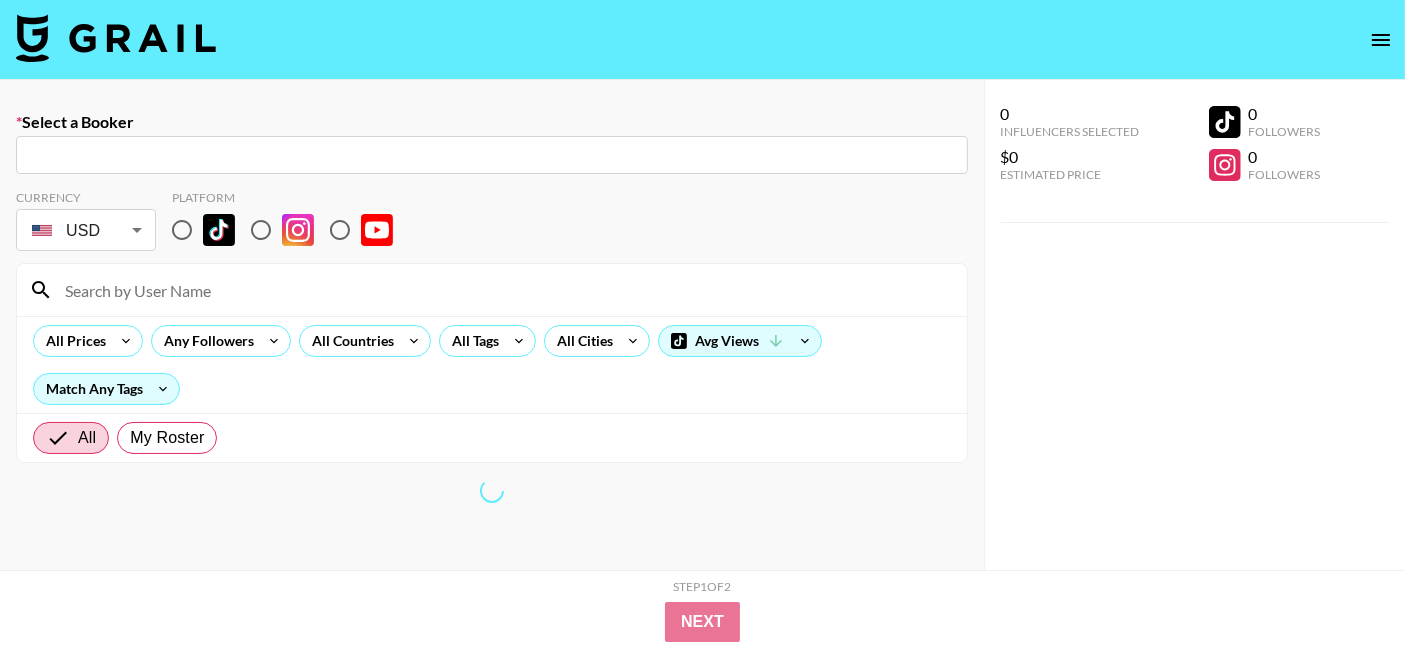 click at bounding box center [492, 155] 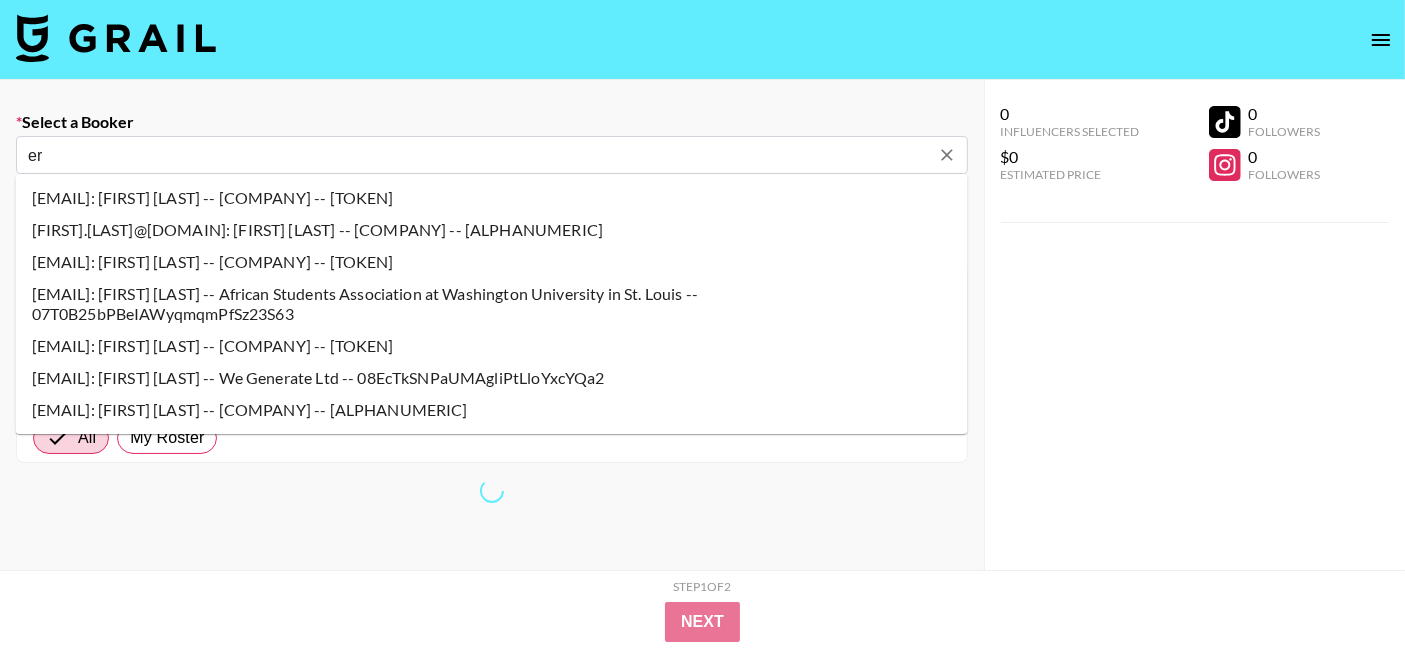 type on "[EMAIL]: [FIRST] [COMPANY] -- [COMPANY] dba [COMPANY] -- [TOKEN]" 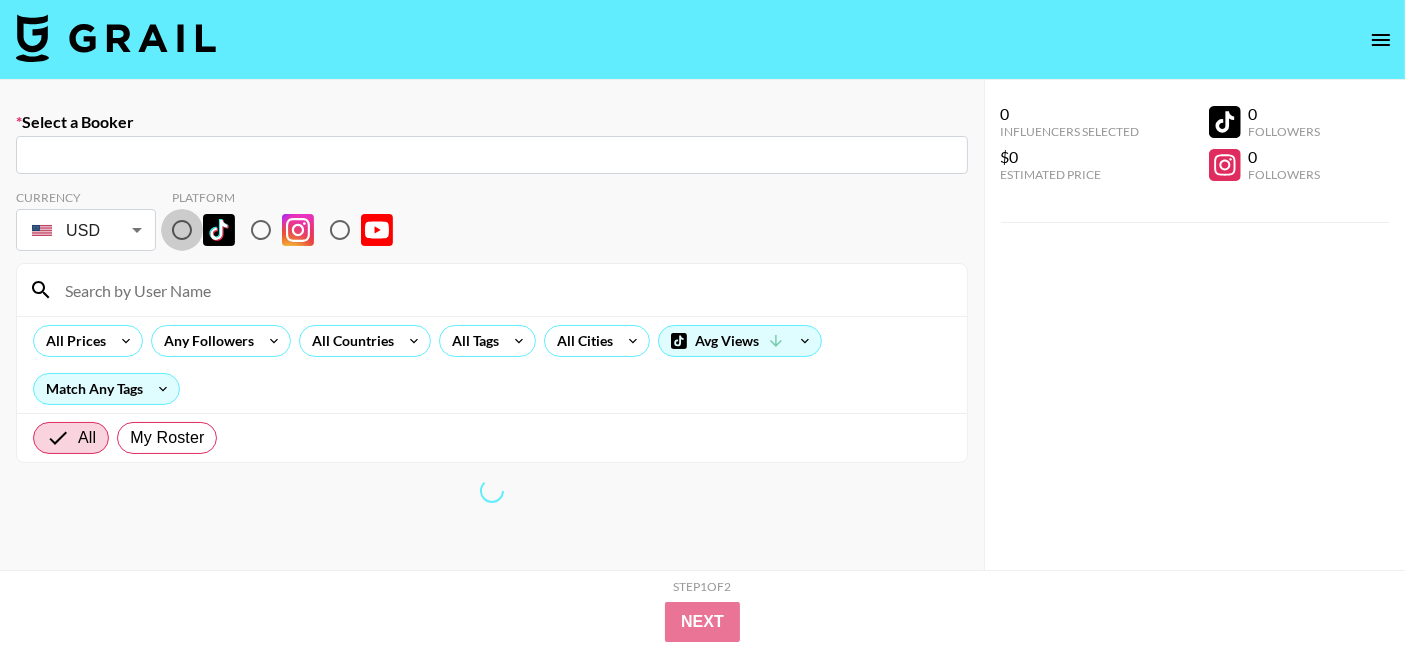 click at bounding box center (182, 230) 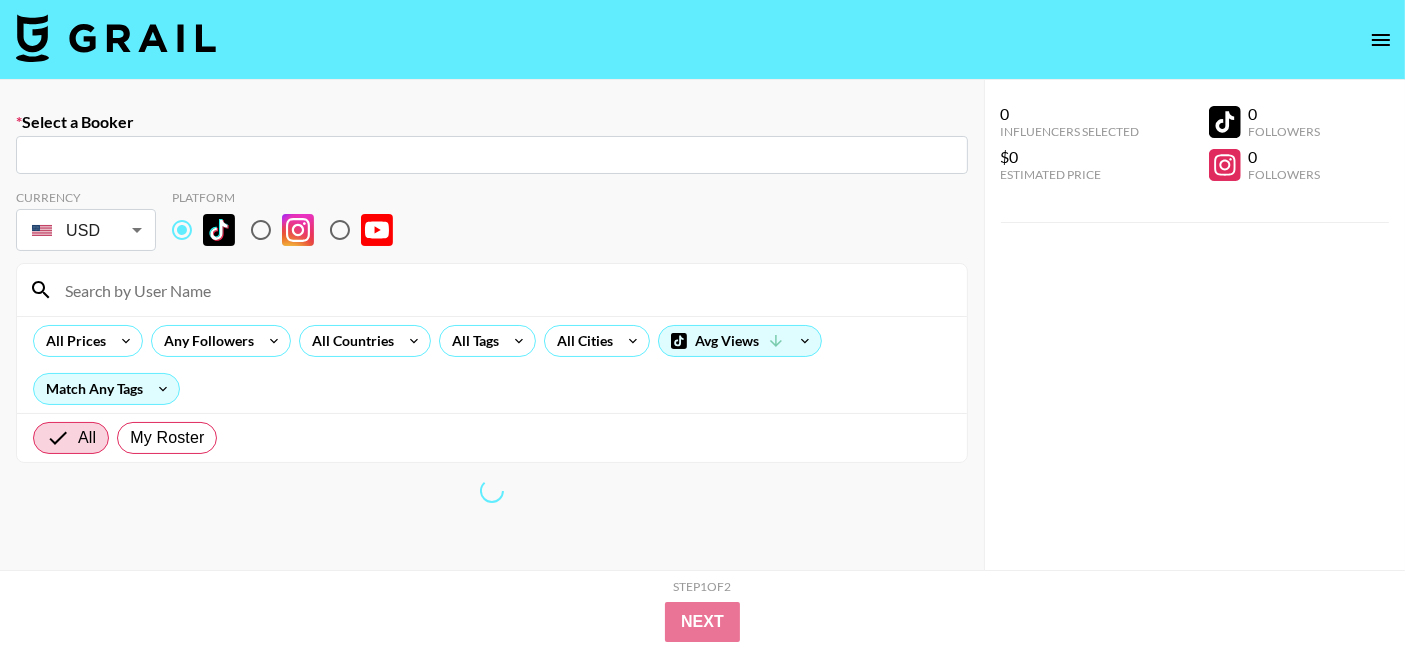 click at bounding box center (492, 155) 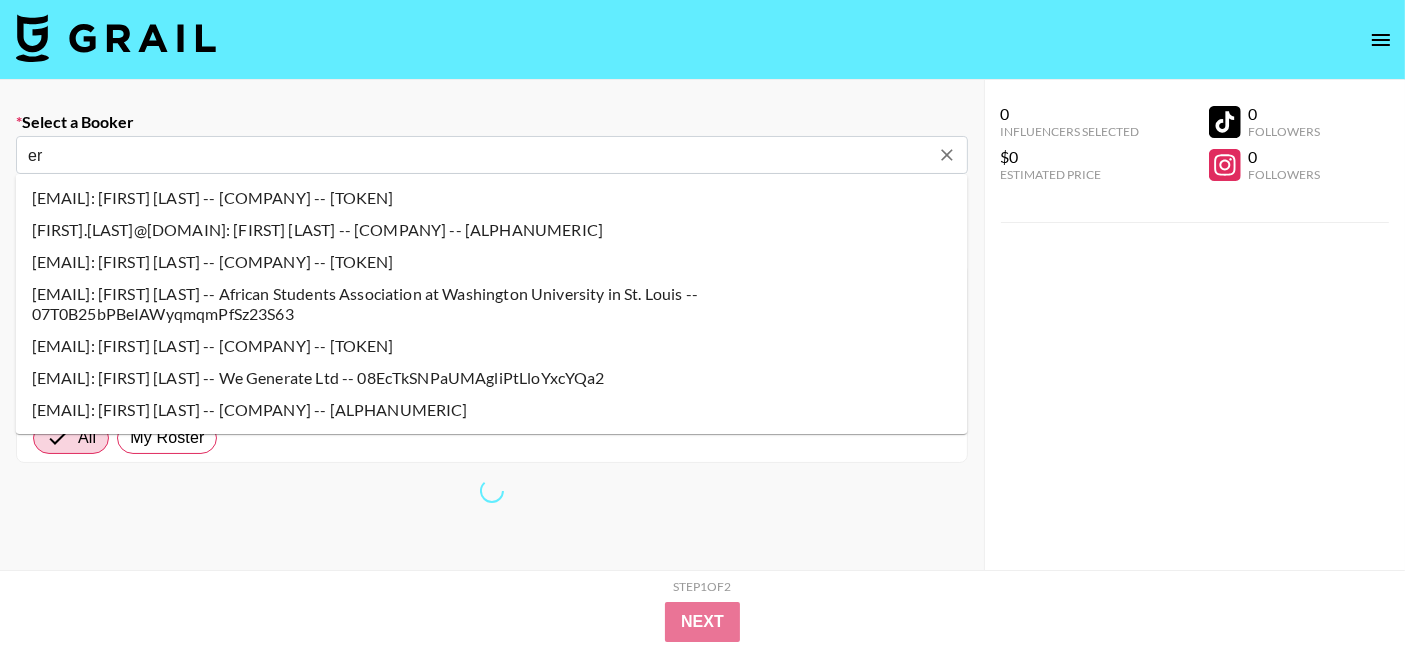 type on "[EMAIL]: [FIRST] [COMPANY] -- [COMPANY] dba [COMPANY] -- [TOKEN]" 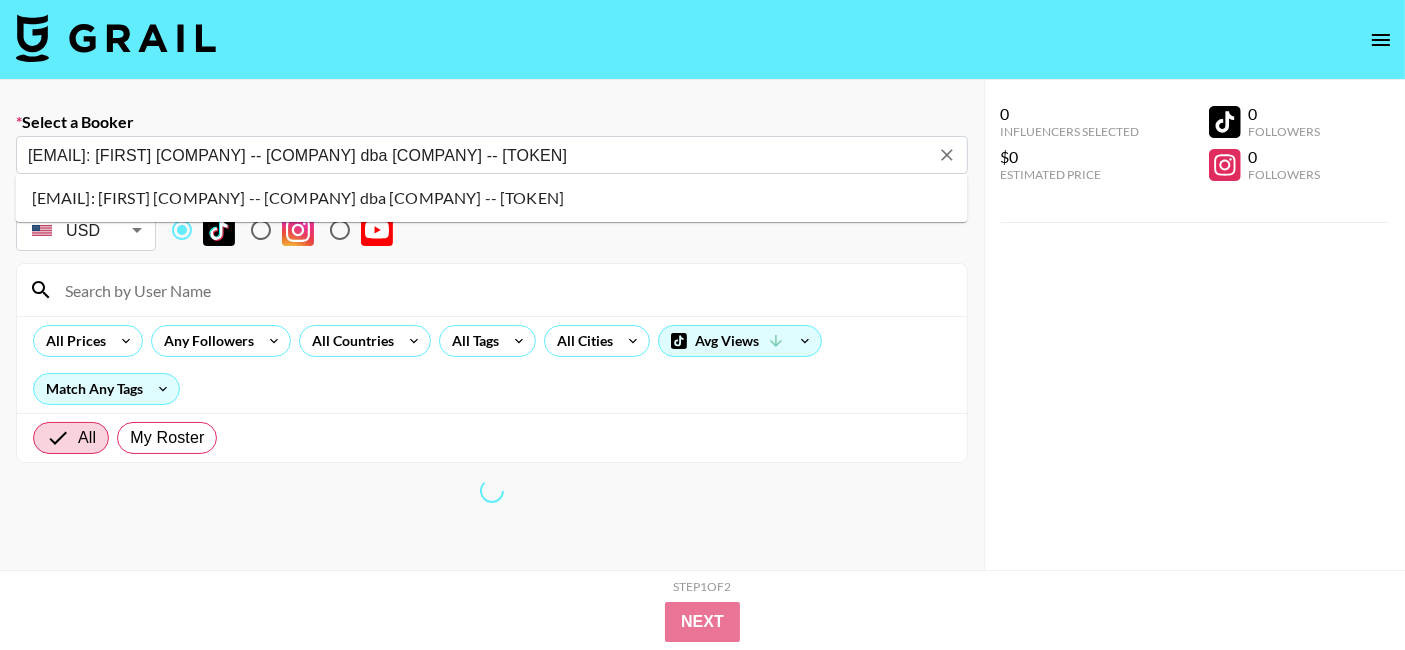 click on "[EMAIL]: [FIRST] [COMPANY] -- [COMPANY] dba [COMPANY] -- [TOKEN]" at bounding box center [492, 198] 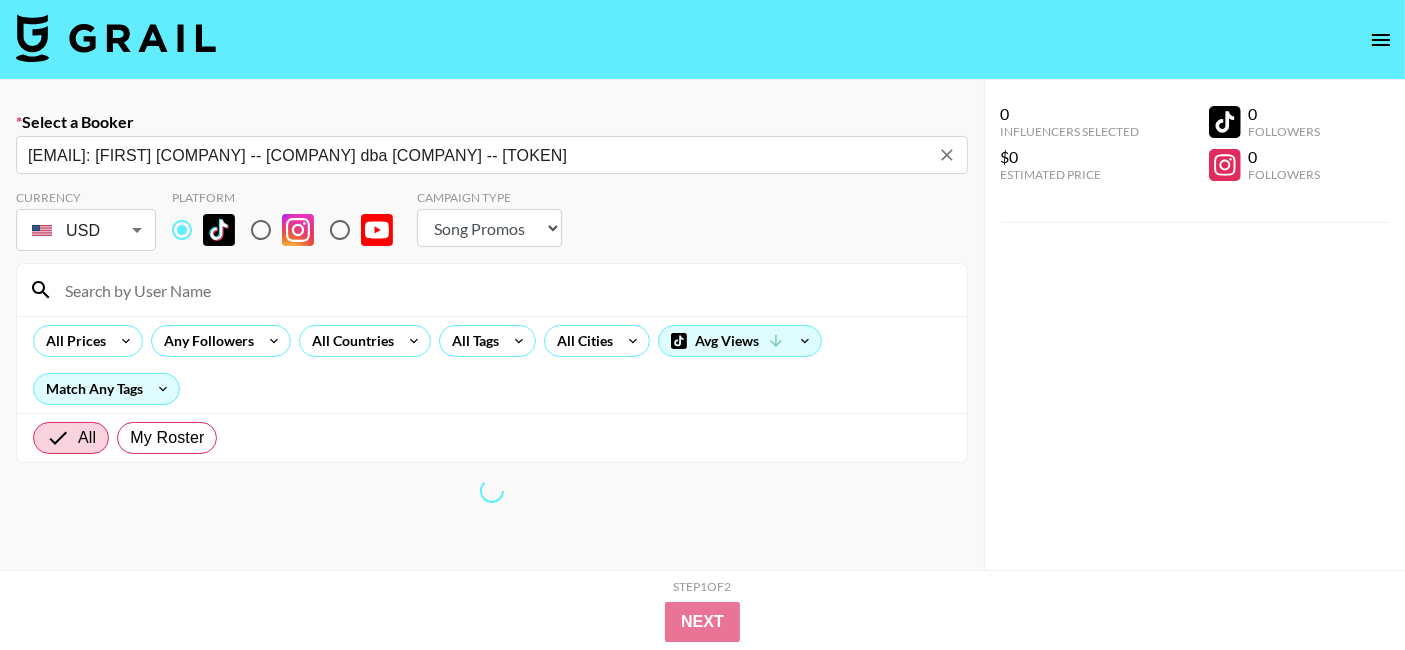 click at bounding box center [504, 290] 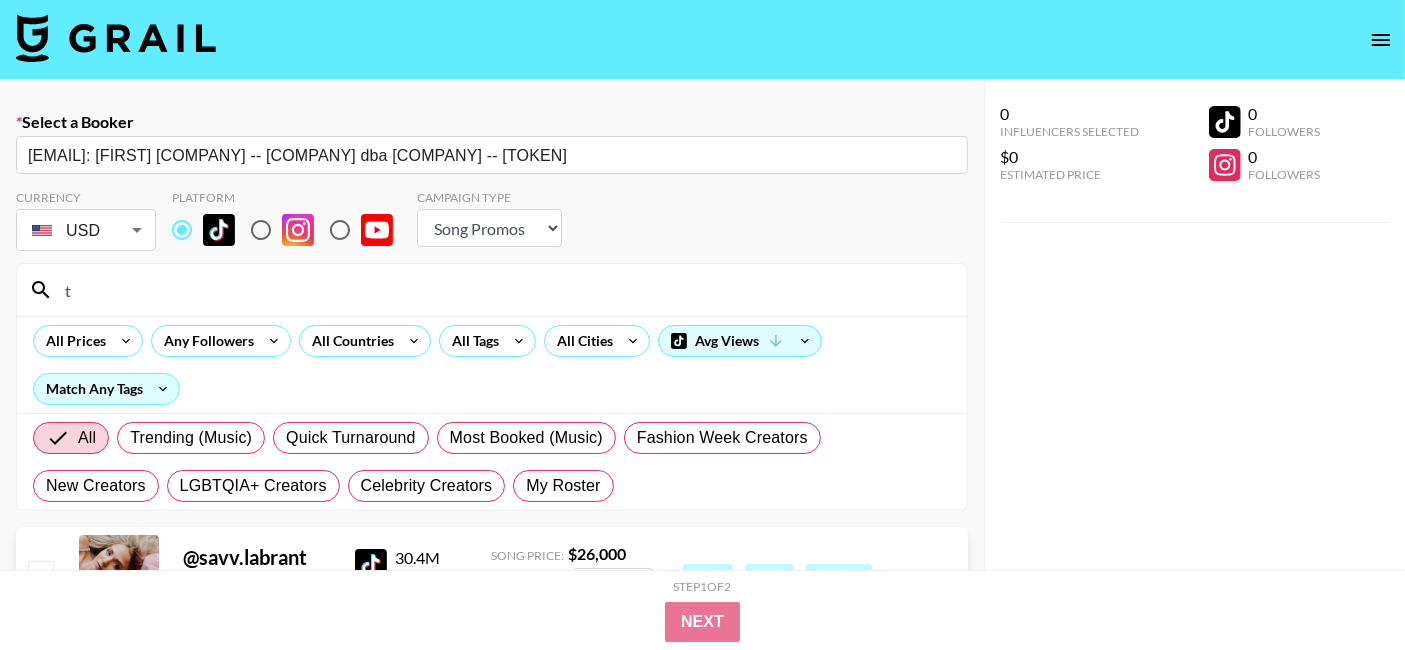 type on "tatiand" 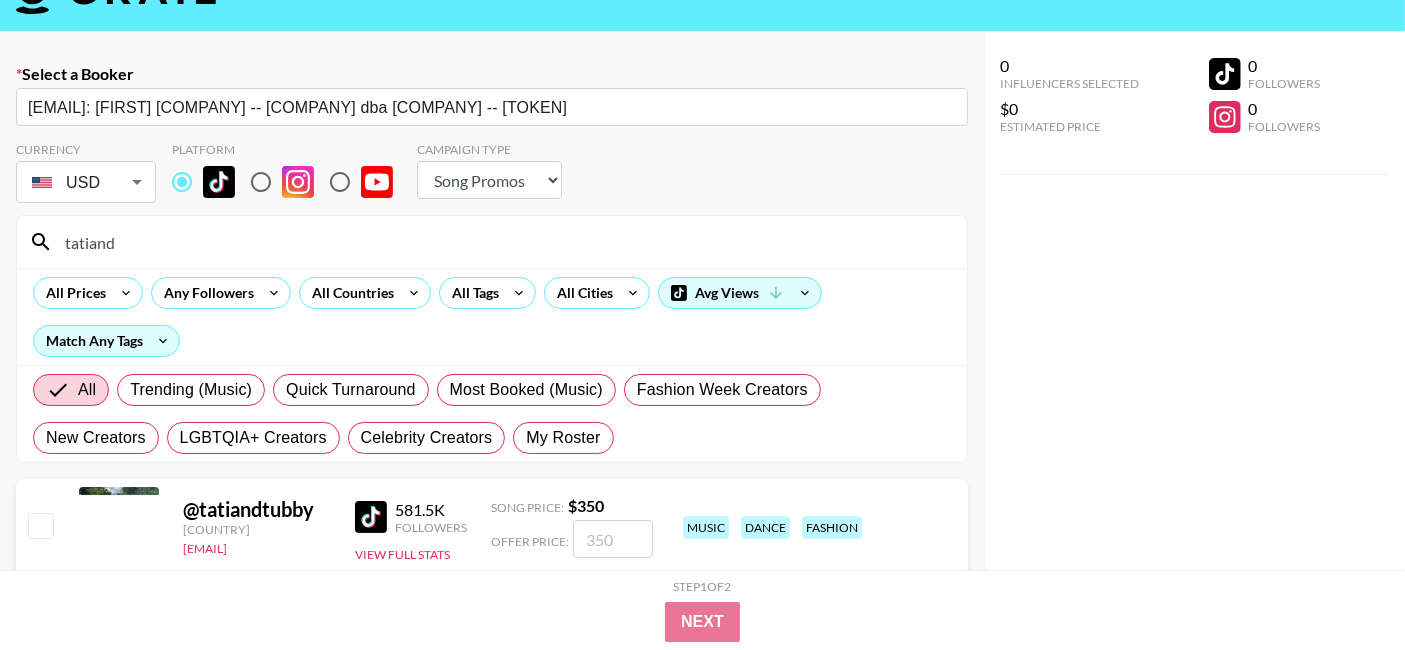 scroll, scrollTop: 142, scrollLeft: 0, axis: vertical 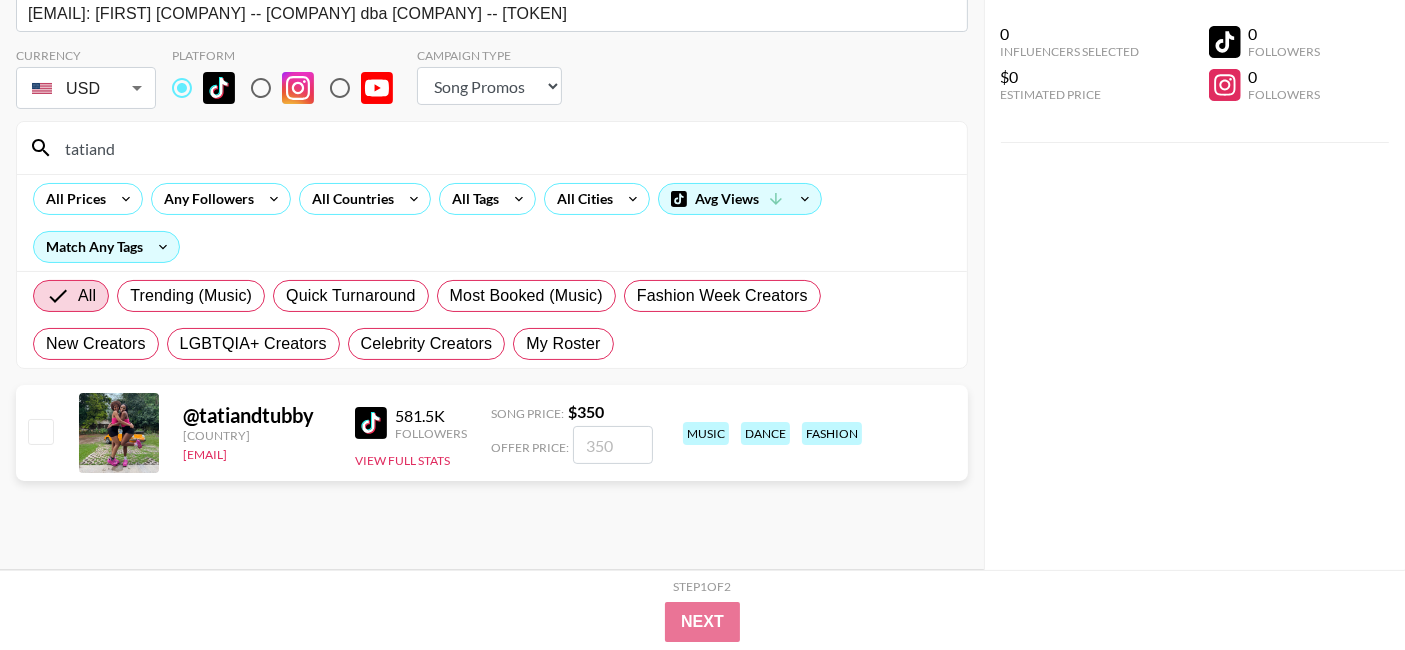 click at bounding box center (613, 445) 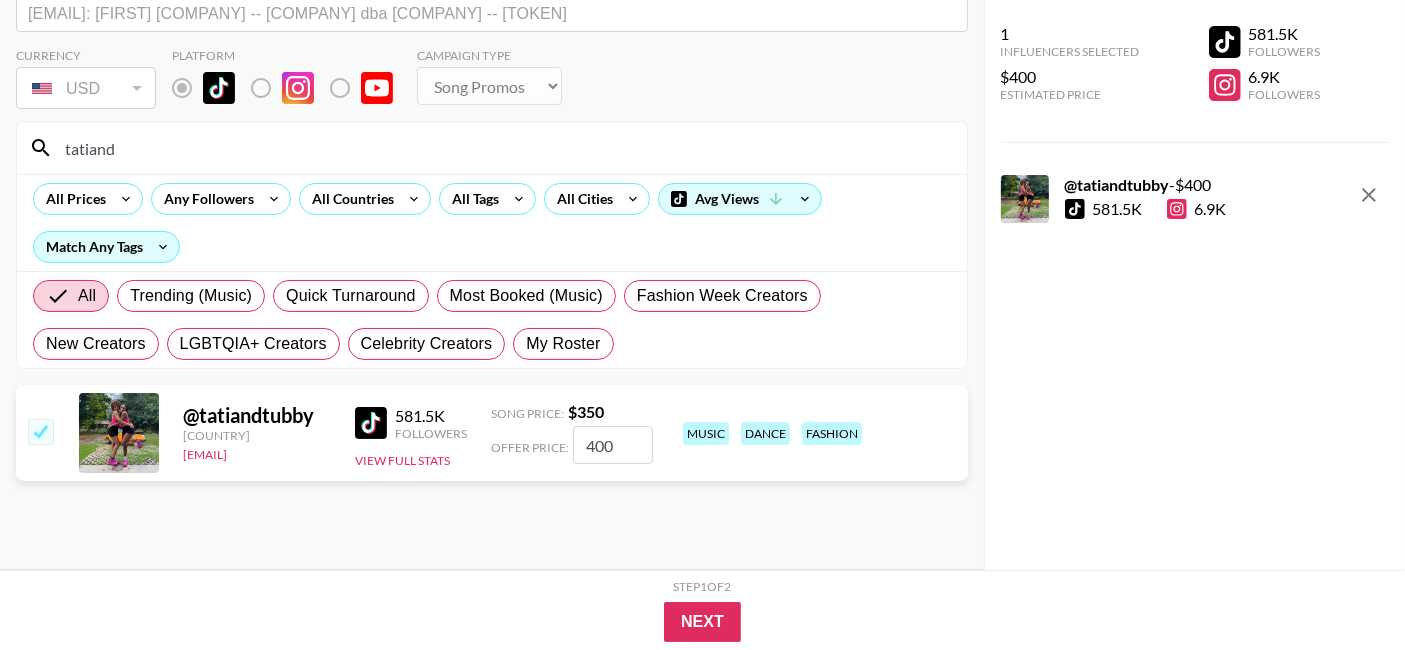 type on "400" 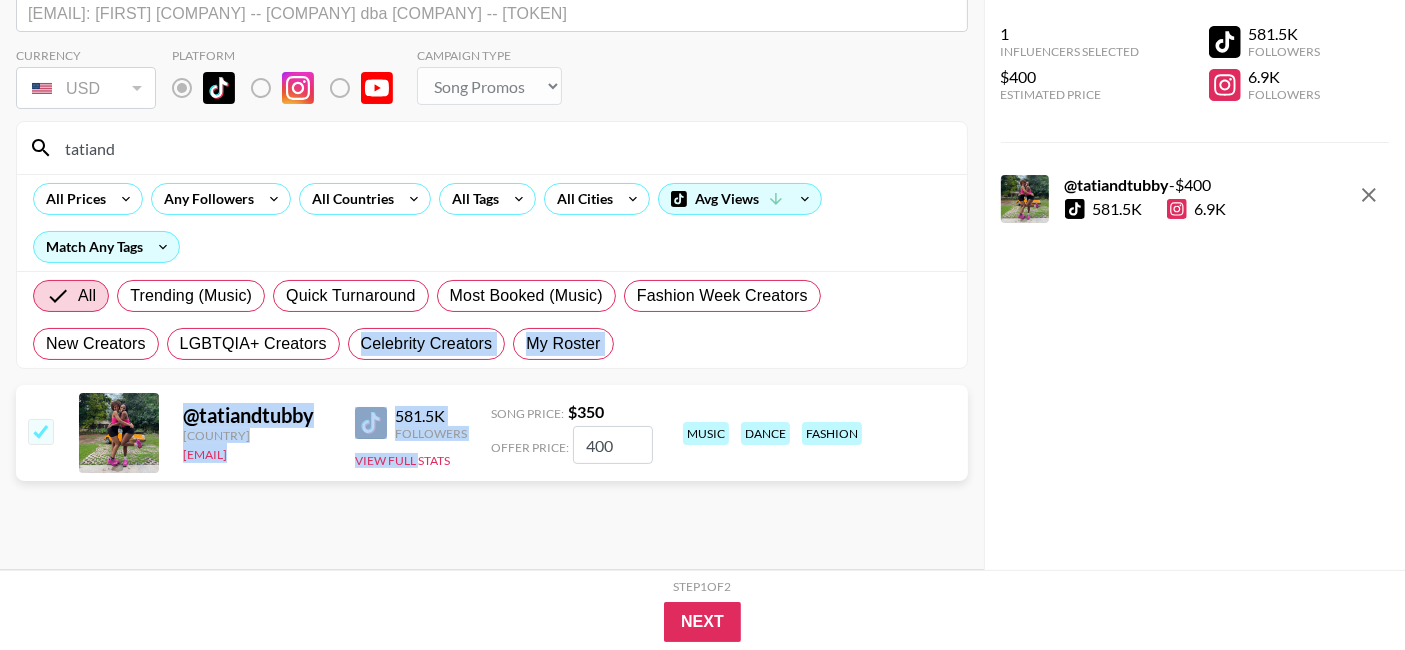 drag, startPoint x: 598, startPoint y: 438, endPoint x: 419, endPoint y: 466, distance: 181.17671 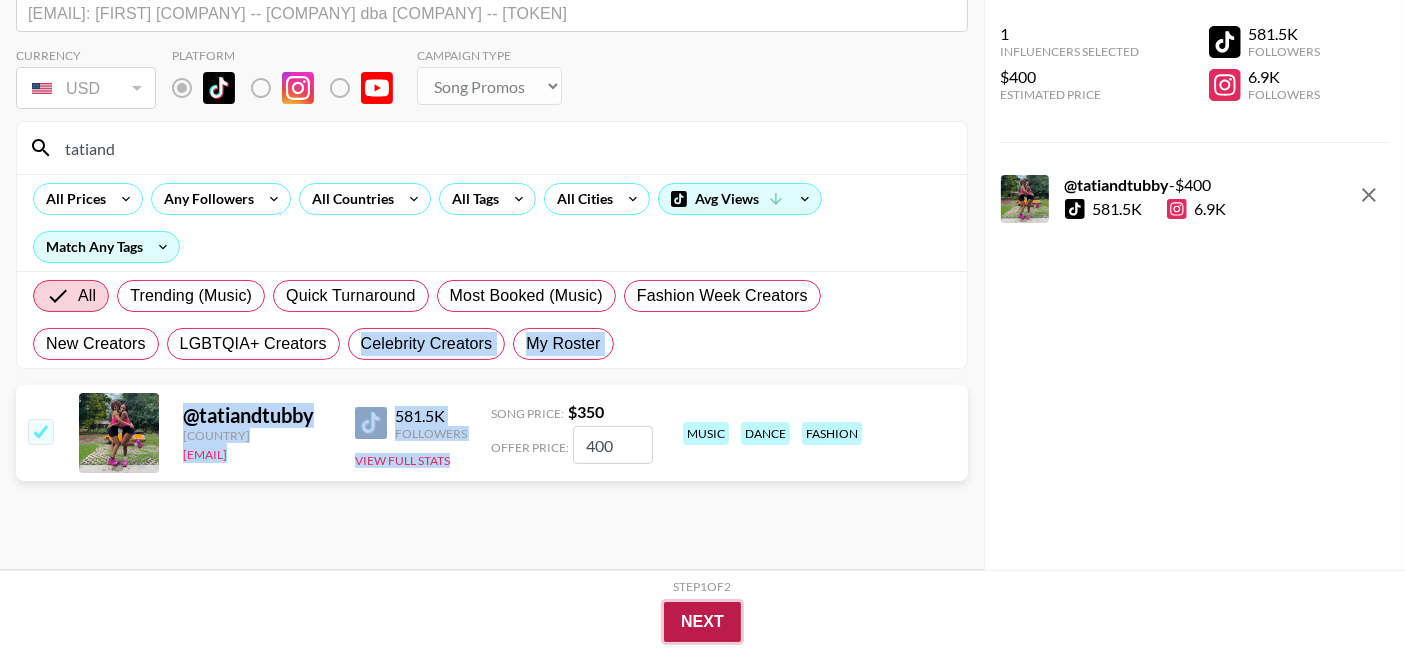 click on "Next" at bounding box center (702, 622) 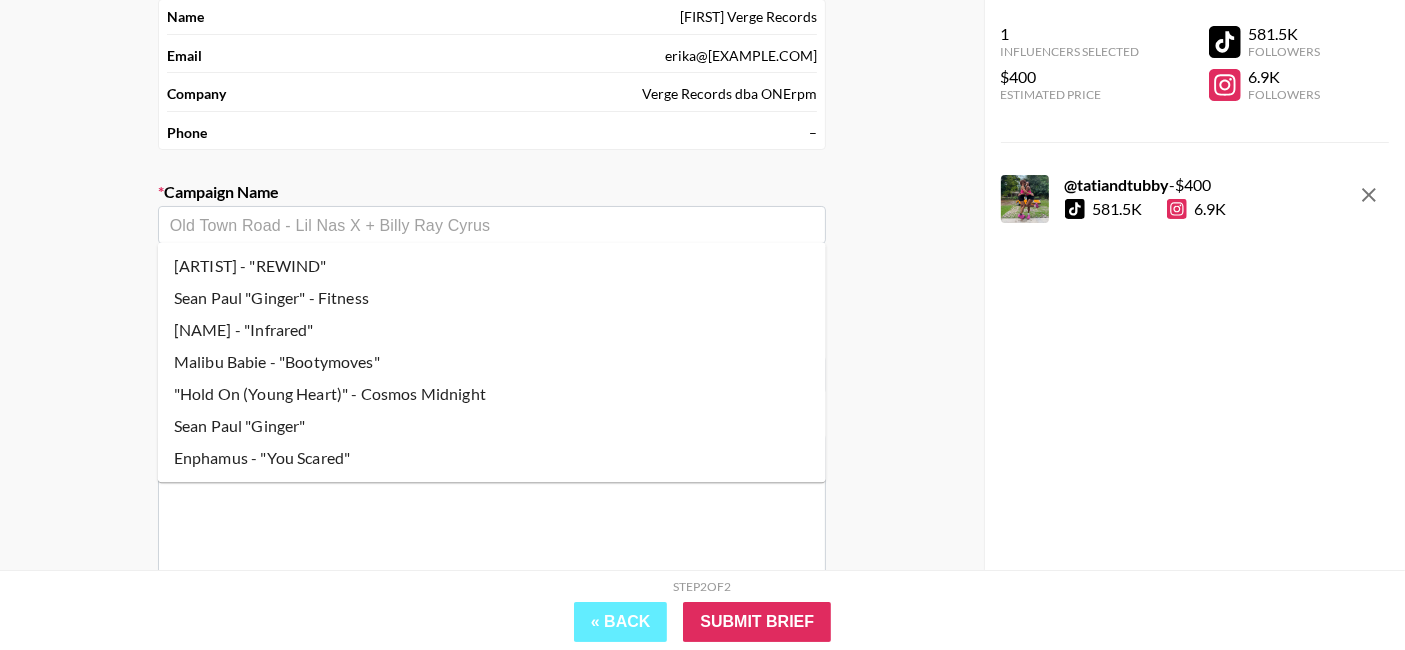 click at bounding box center (492, 225) 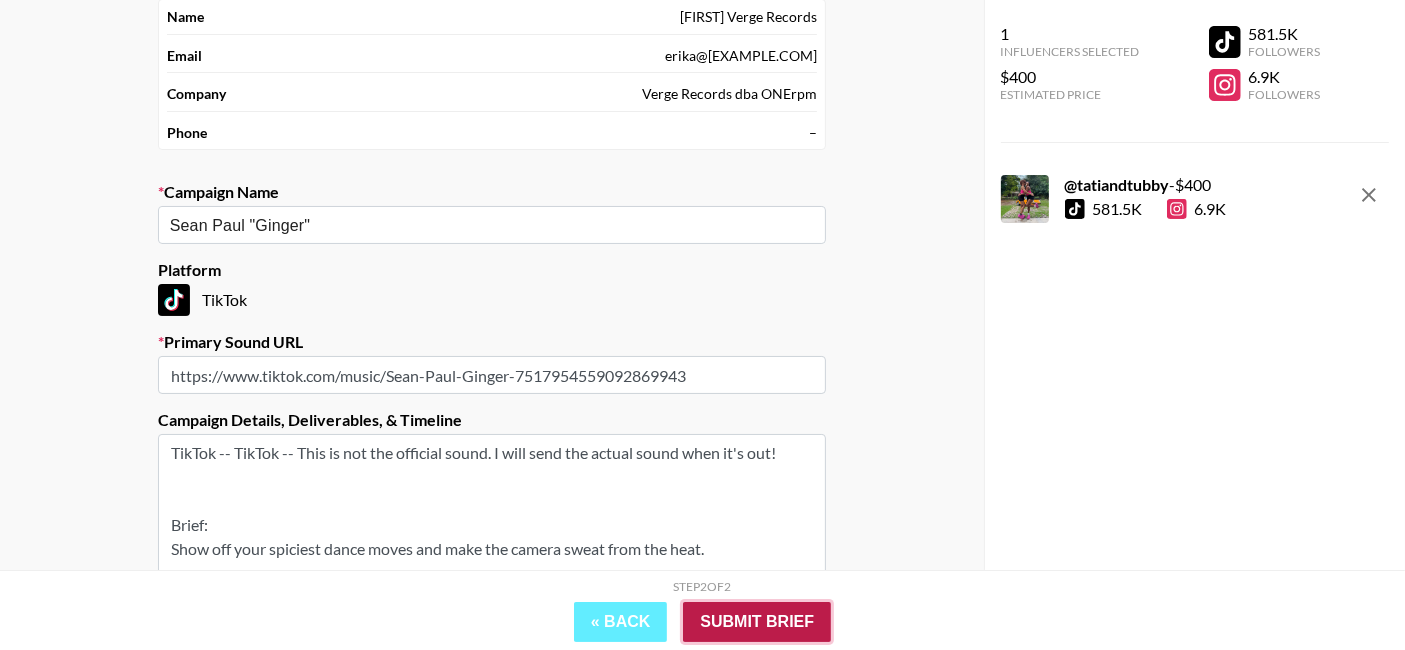 click on "Submit Brief" at bounding box center [757, 622] 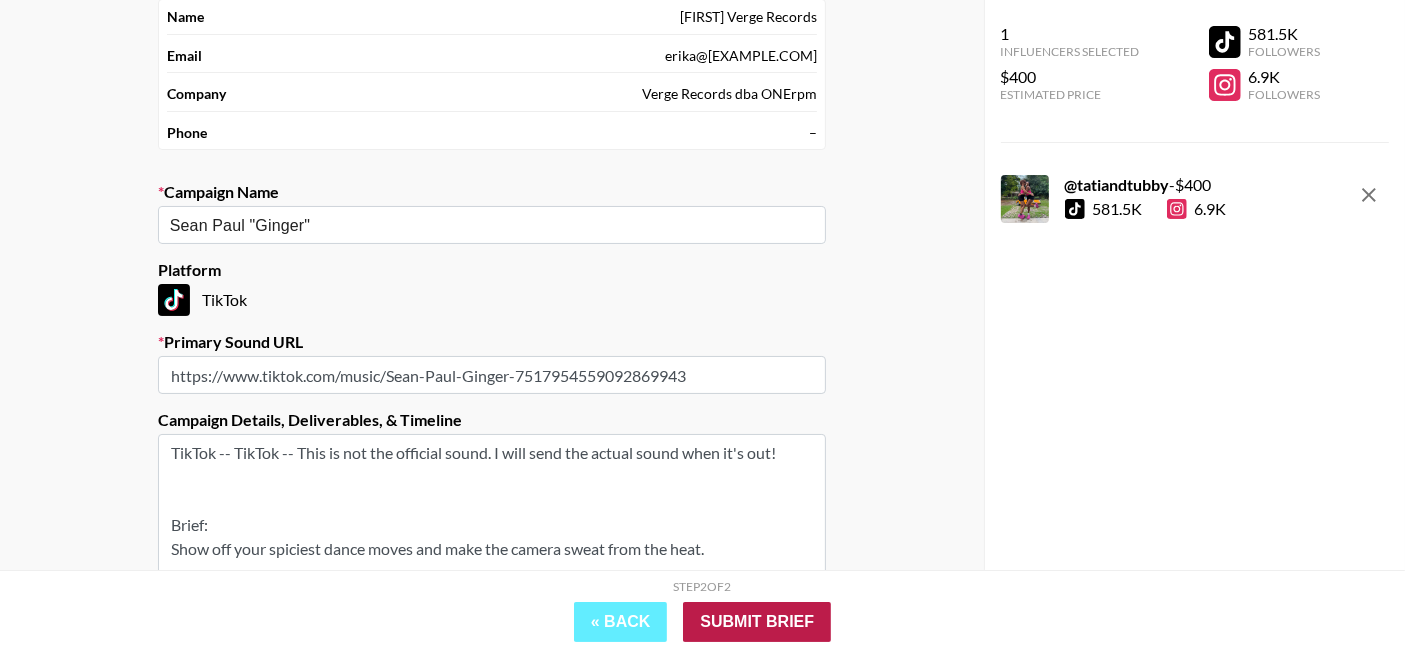 scroll, scrollTop: 80, scrollLeft: 0, axis: vertical 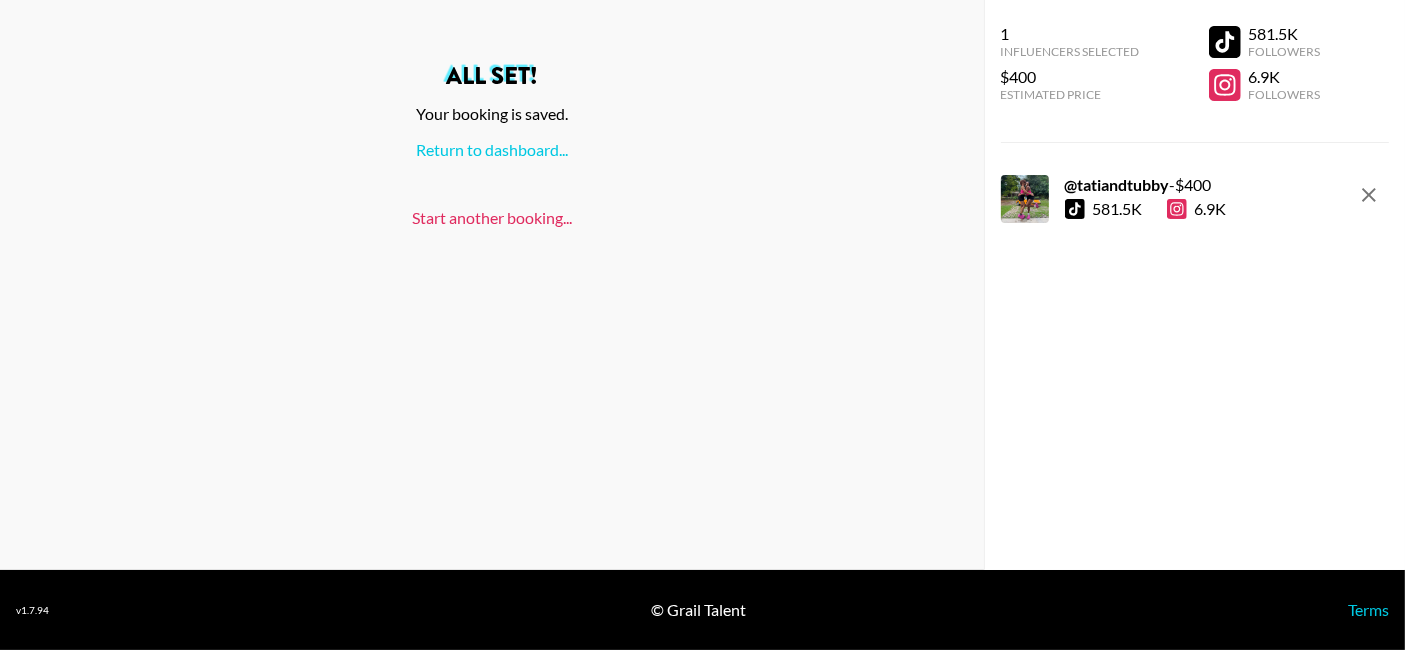 click on "Start another booking..." at bounding box center (492, 217) 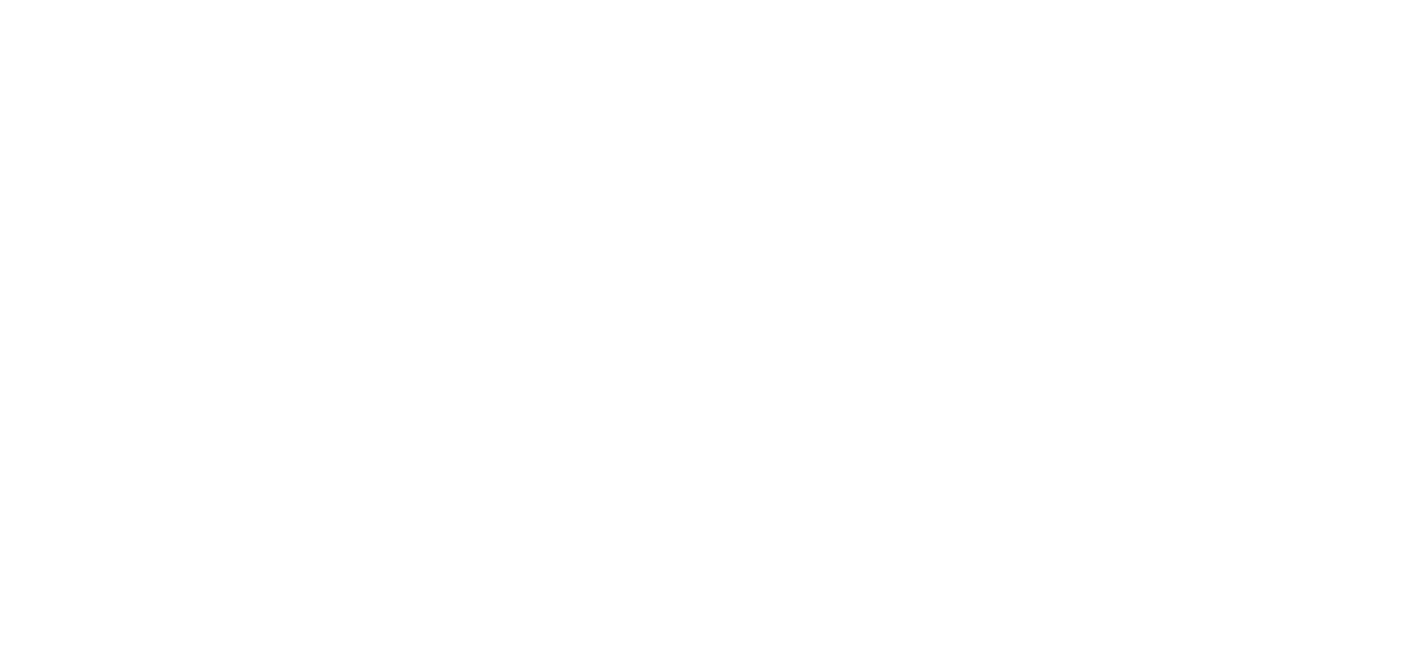 scroll, scrollTop: 0, scrollLeft: 0, axis: both 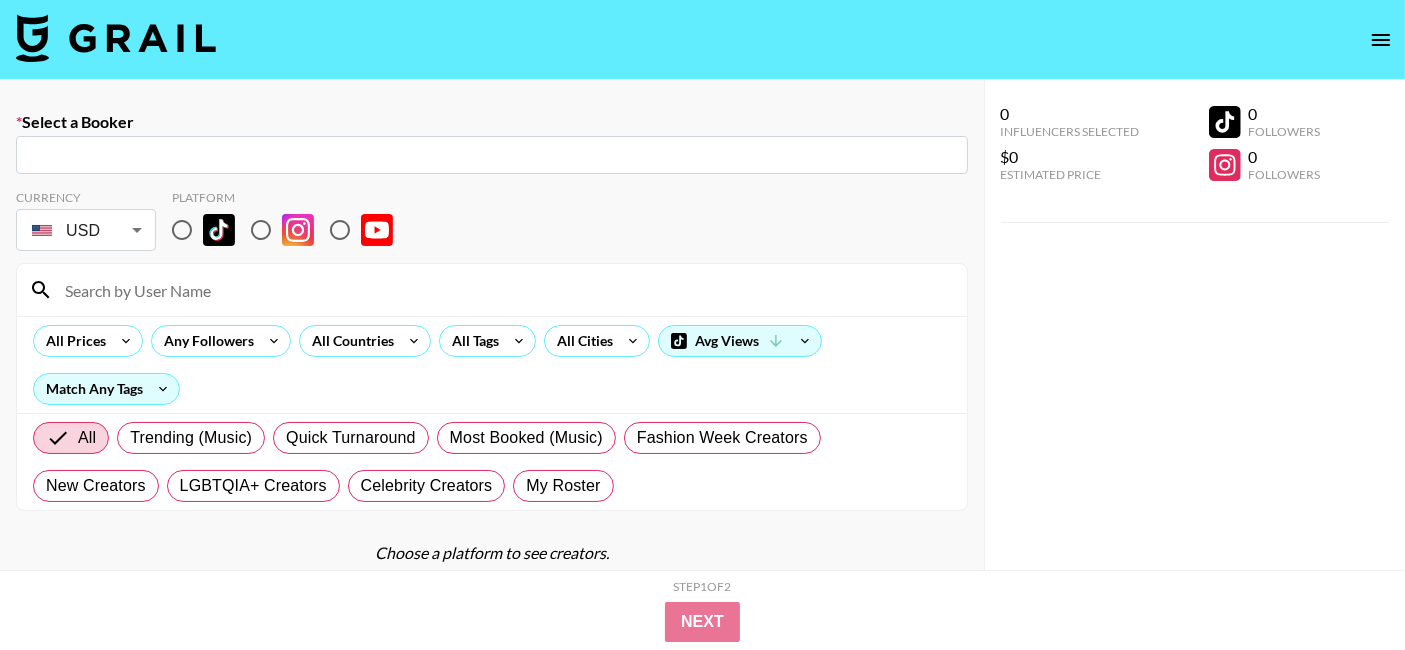 click on "​" at bounding box center (492, 155) 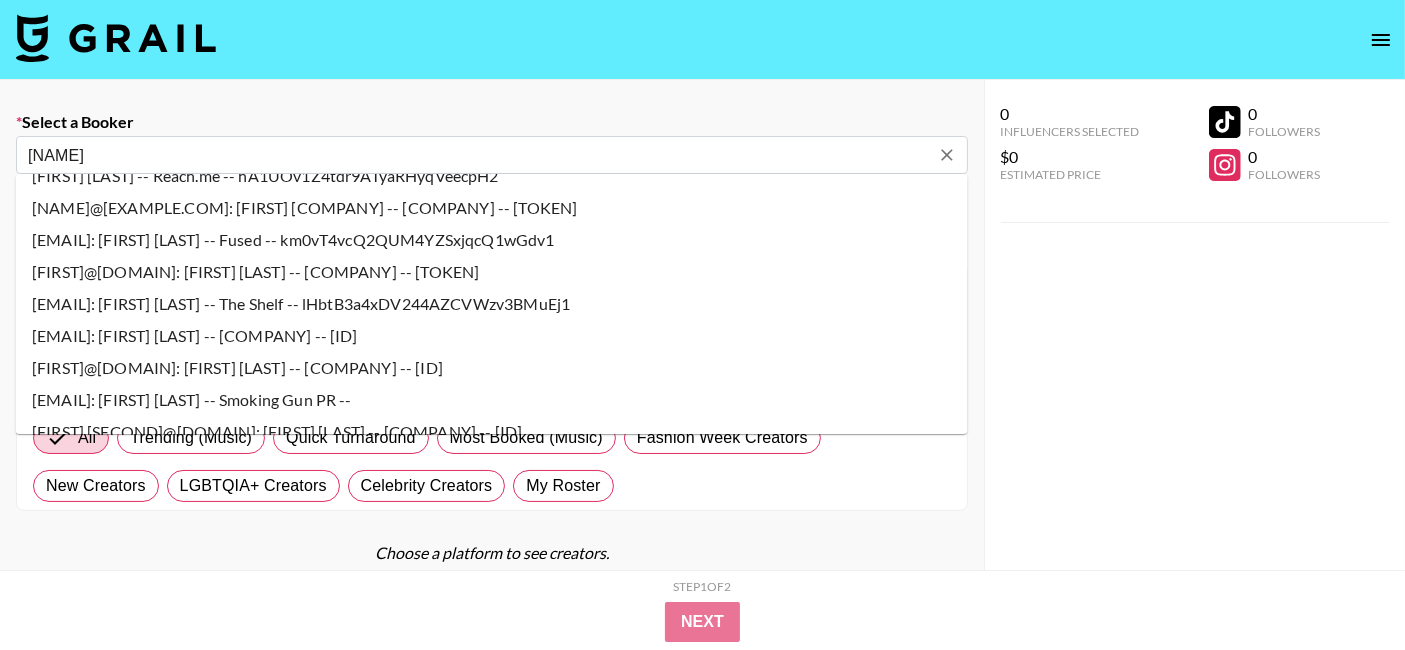 scroll, scrollTop: 1309, scrollLeft: 0, axis: vertical 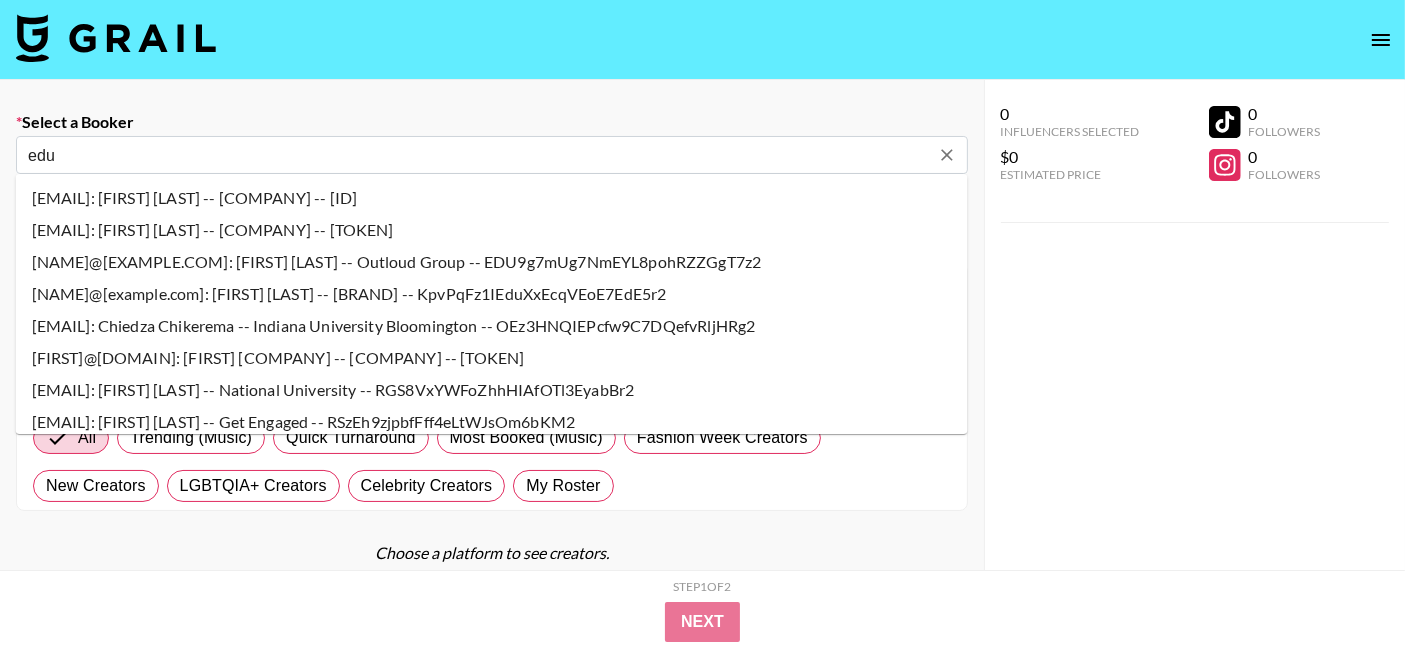 type on "[EMAIL]: [FIRST] [LAST] -- Get Engaged -- RSzEh9zjpbfFff4eLtWJsOm6bKM2" 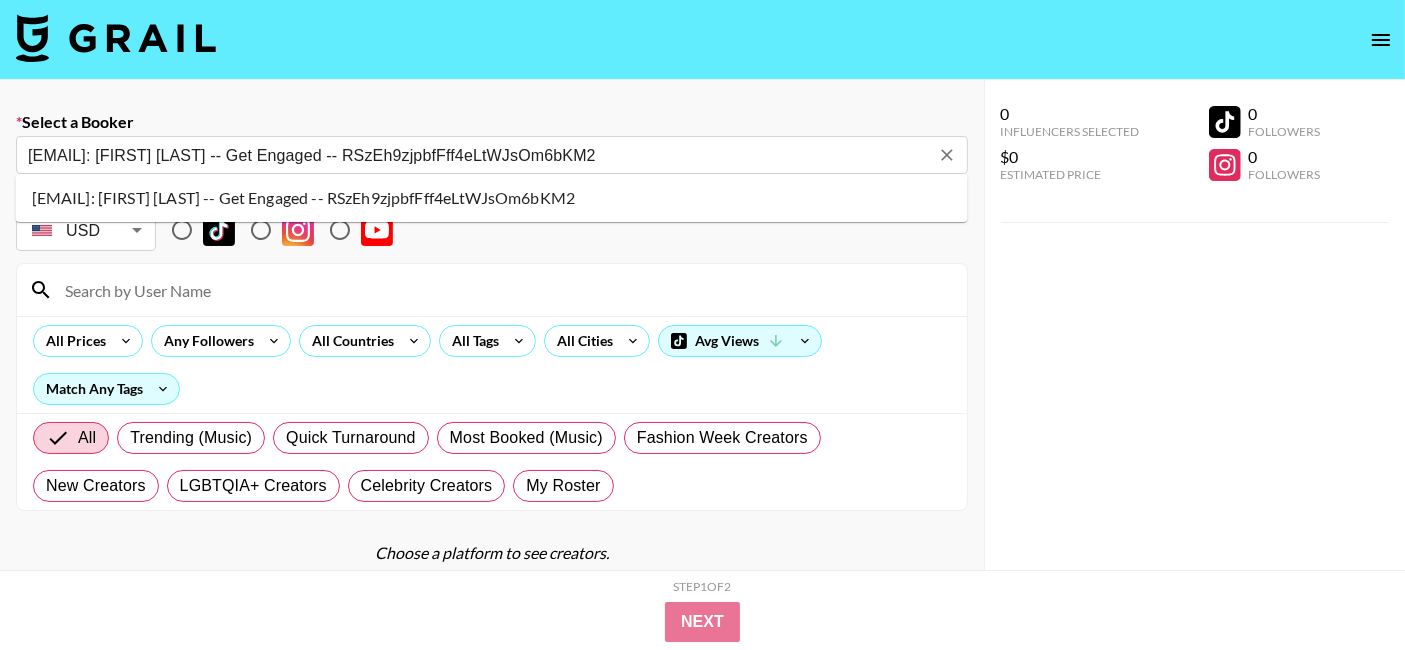 click on "[EMAIL]: [FIRST] [LAST] -- Get Engaged -- RSzEh9zjpbfFff4eLtWJsOm6bKM2" at bounding box center [492, 198] 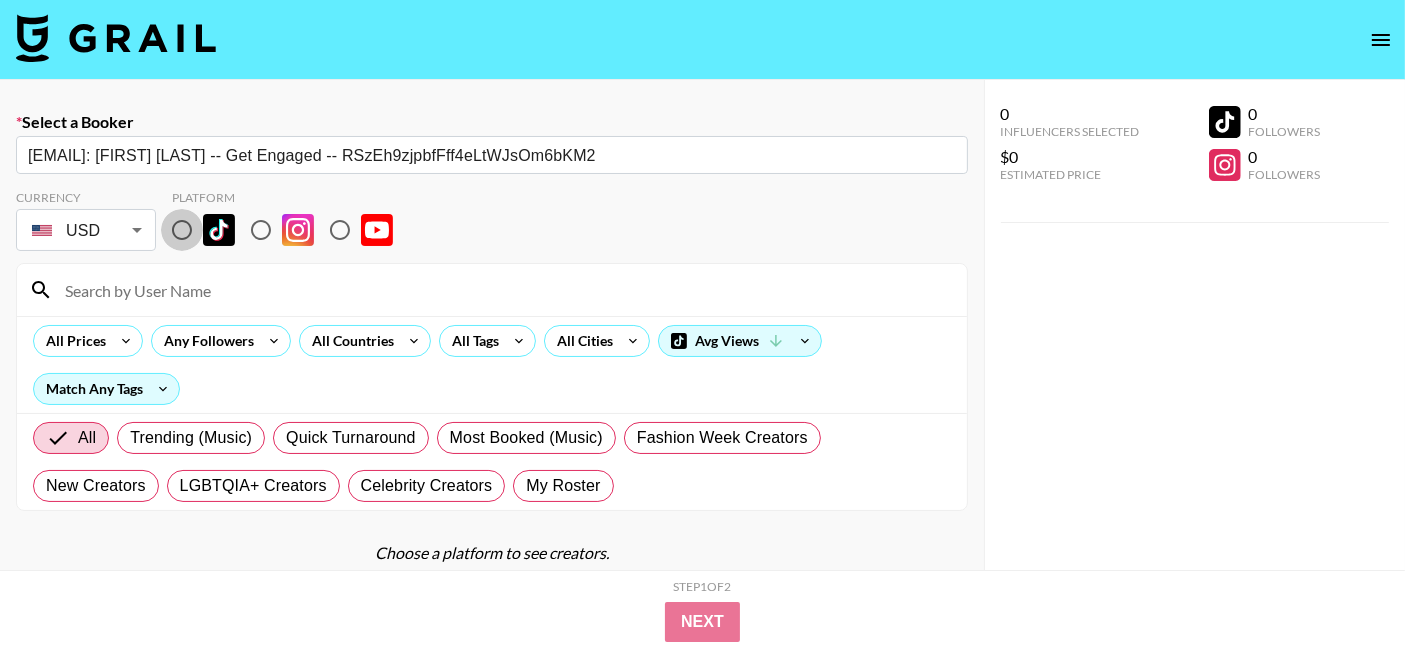 click at bounding box center (182, 230) 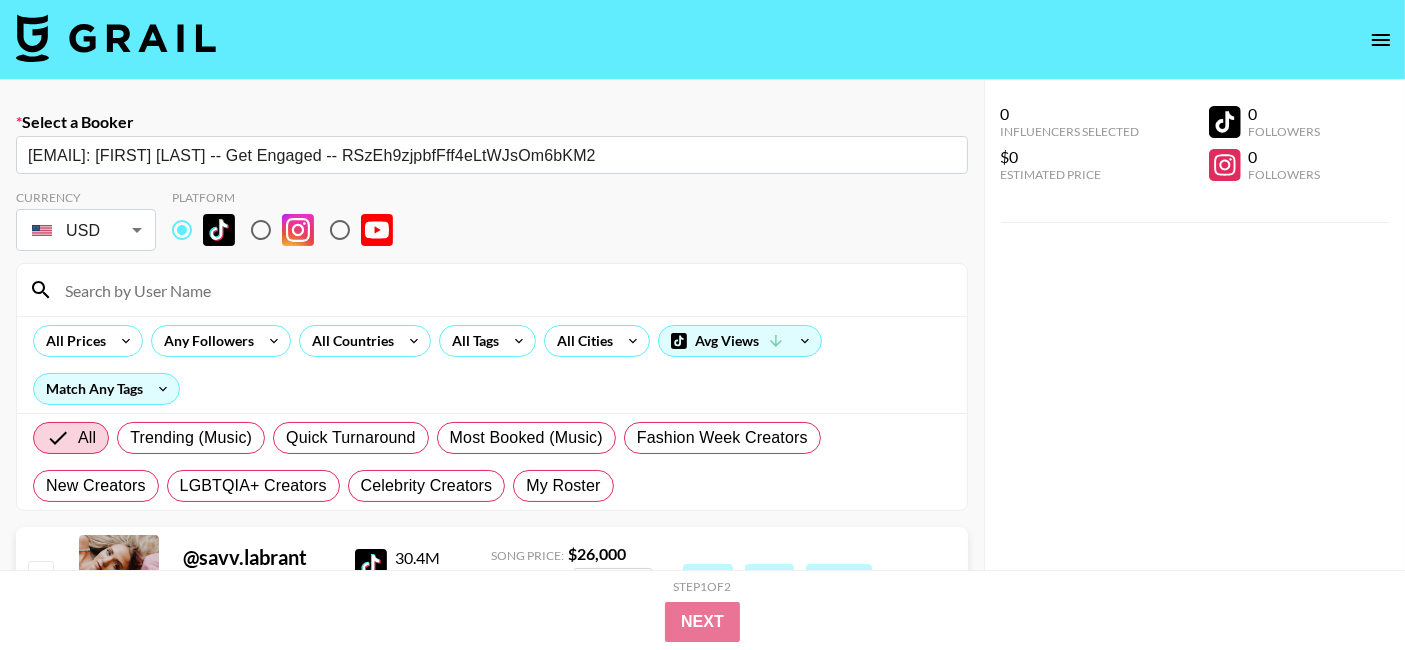 click at bounding box center (504, 290) 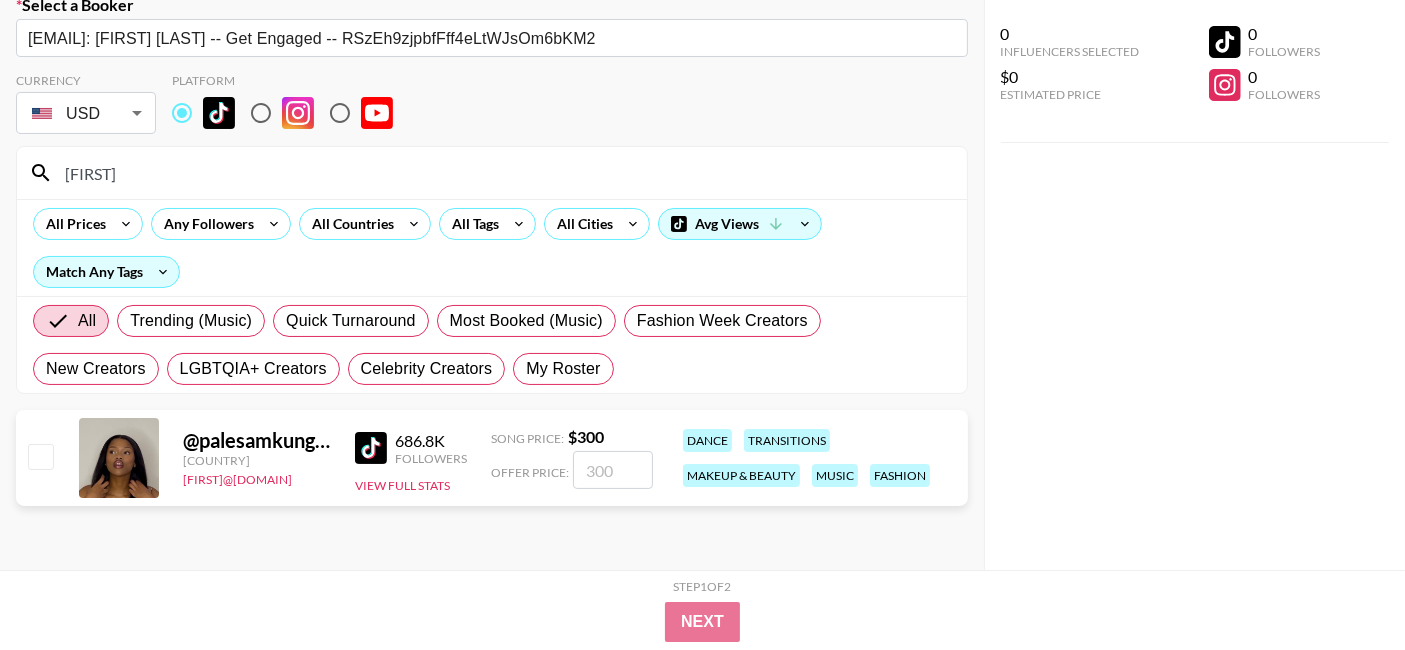 scroll, scrollTop: 142, scrollLeft: 0, axis: vertical 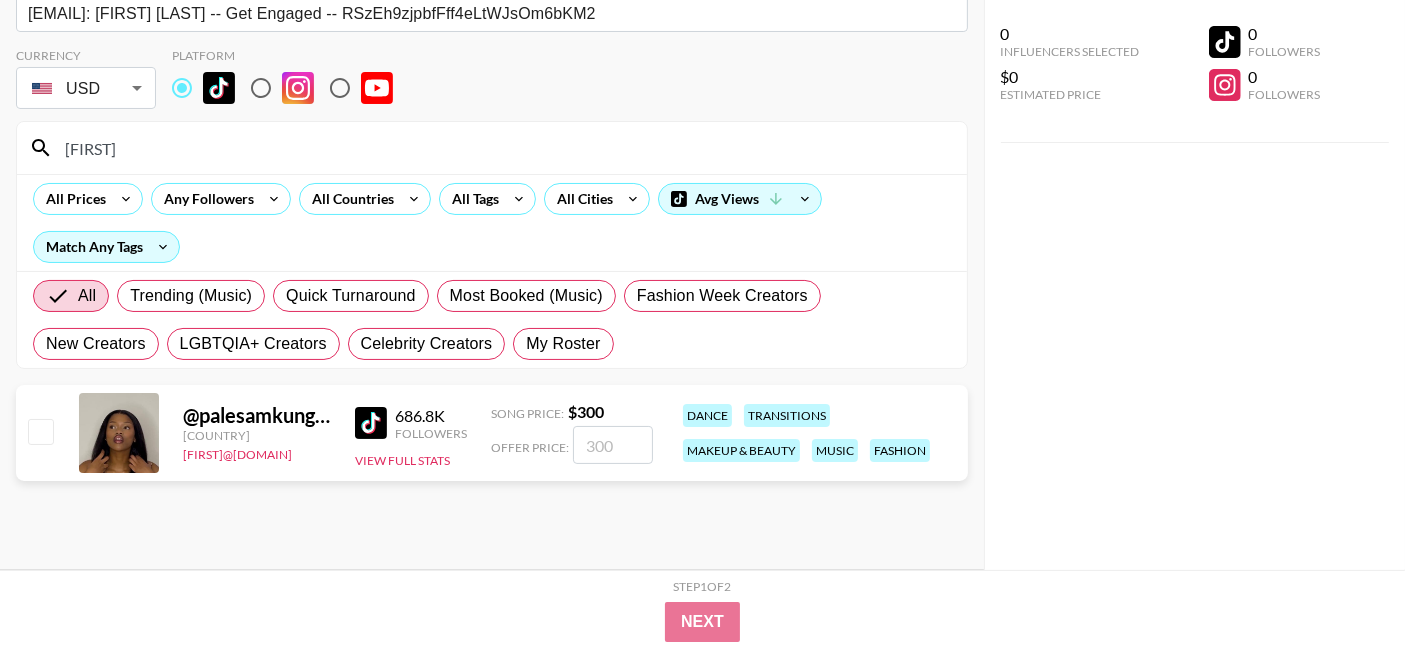 type on "[FIRST]" 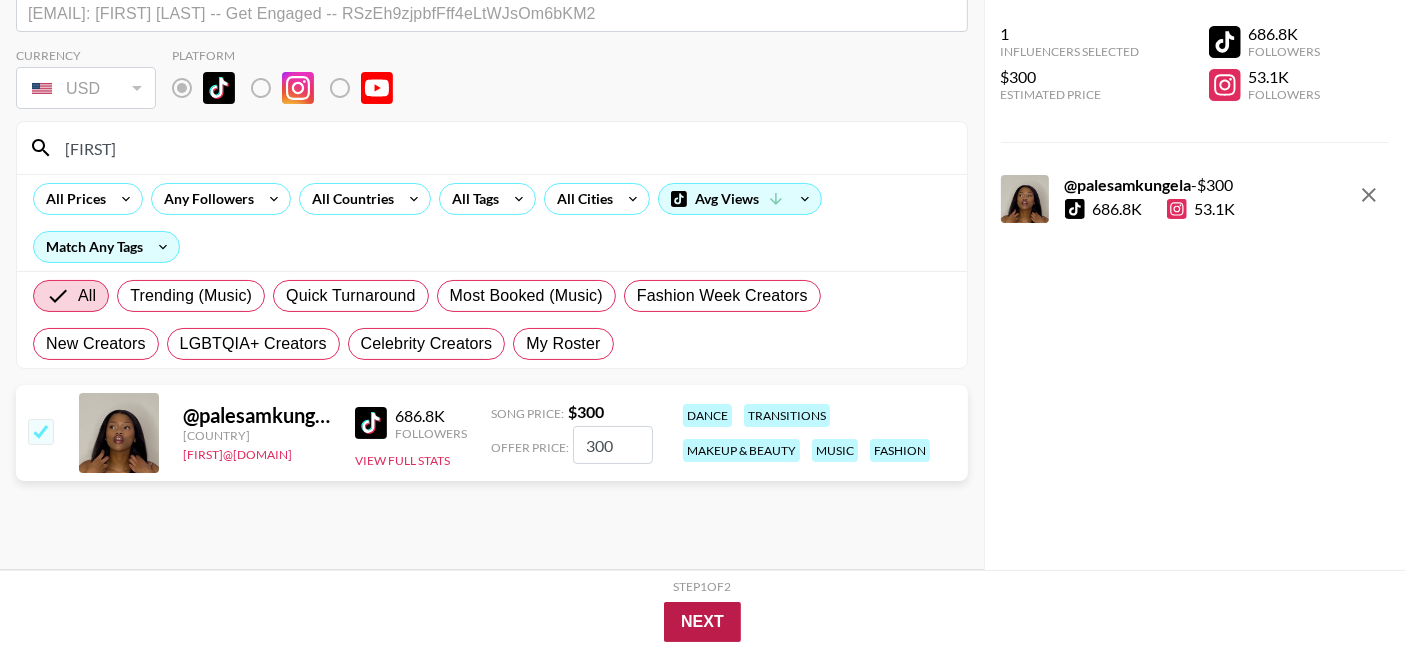 type on "300" 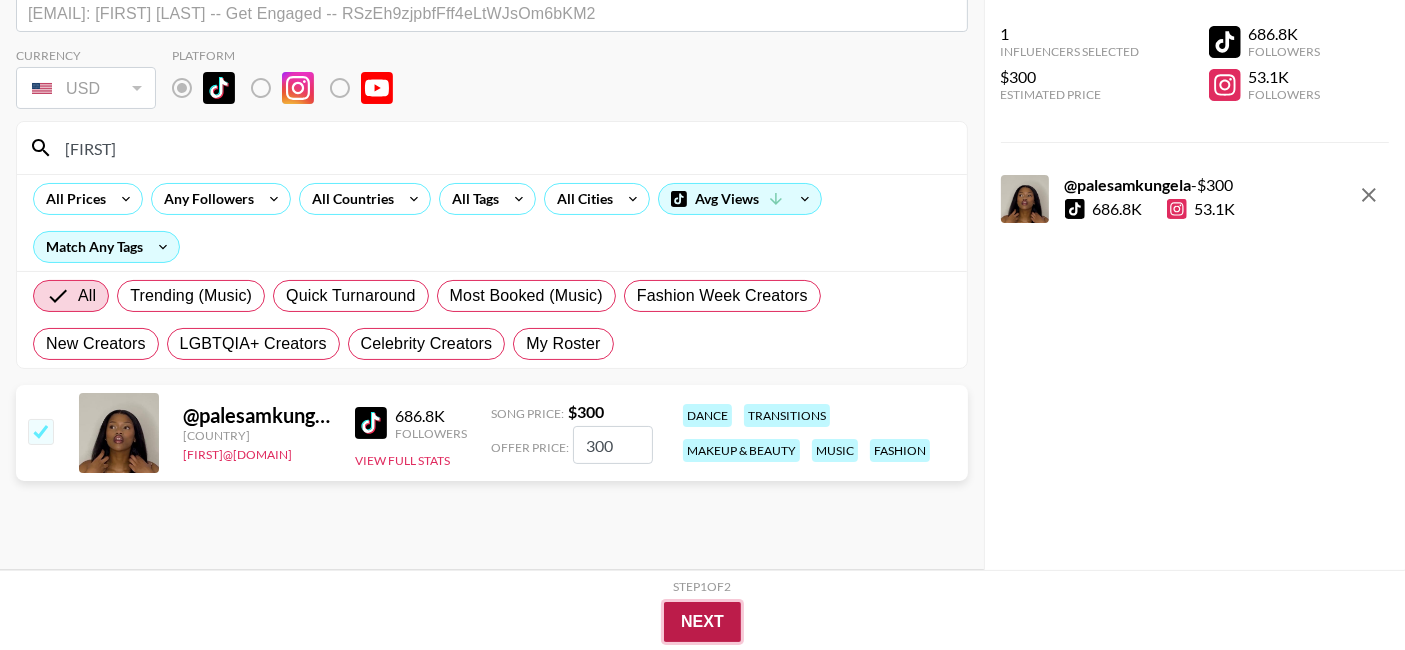 click on "Next" at bounding box center [702, 622] 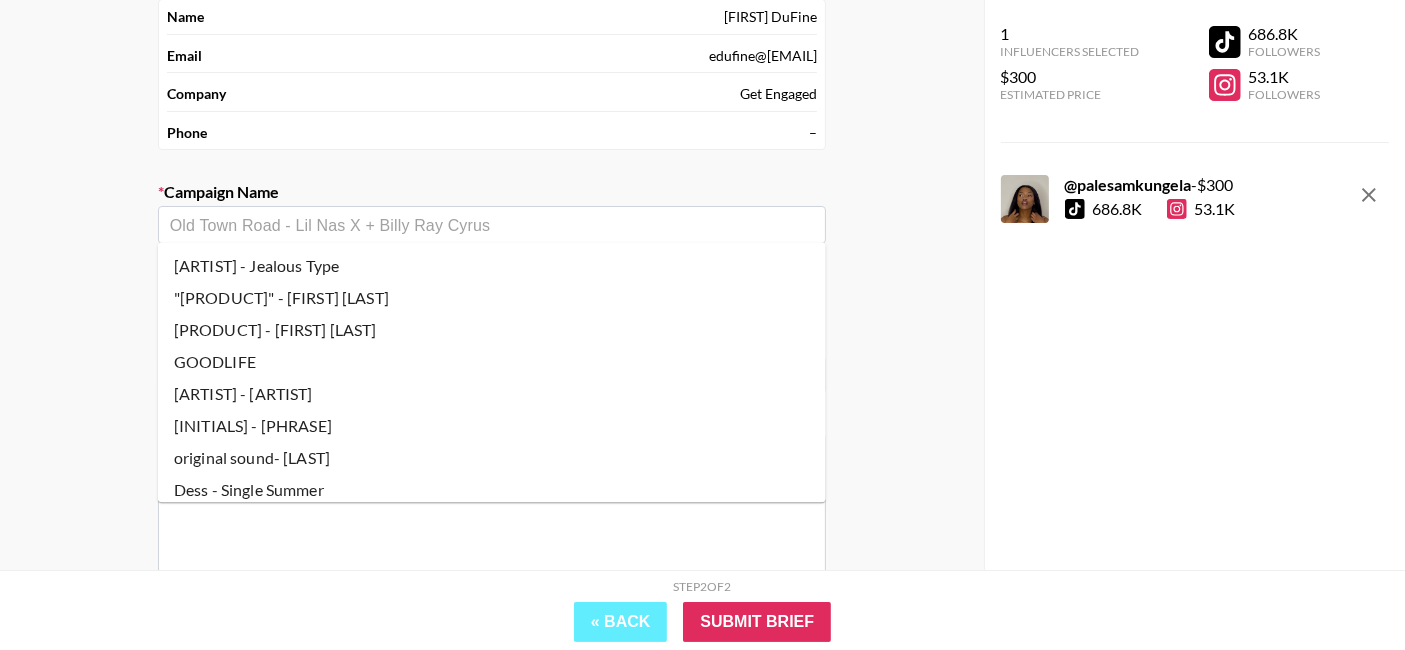 click at bounding box center [492, 225] 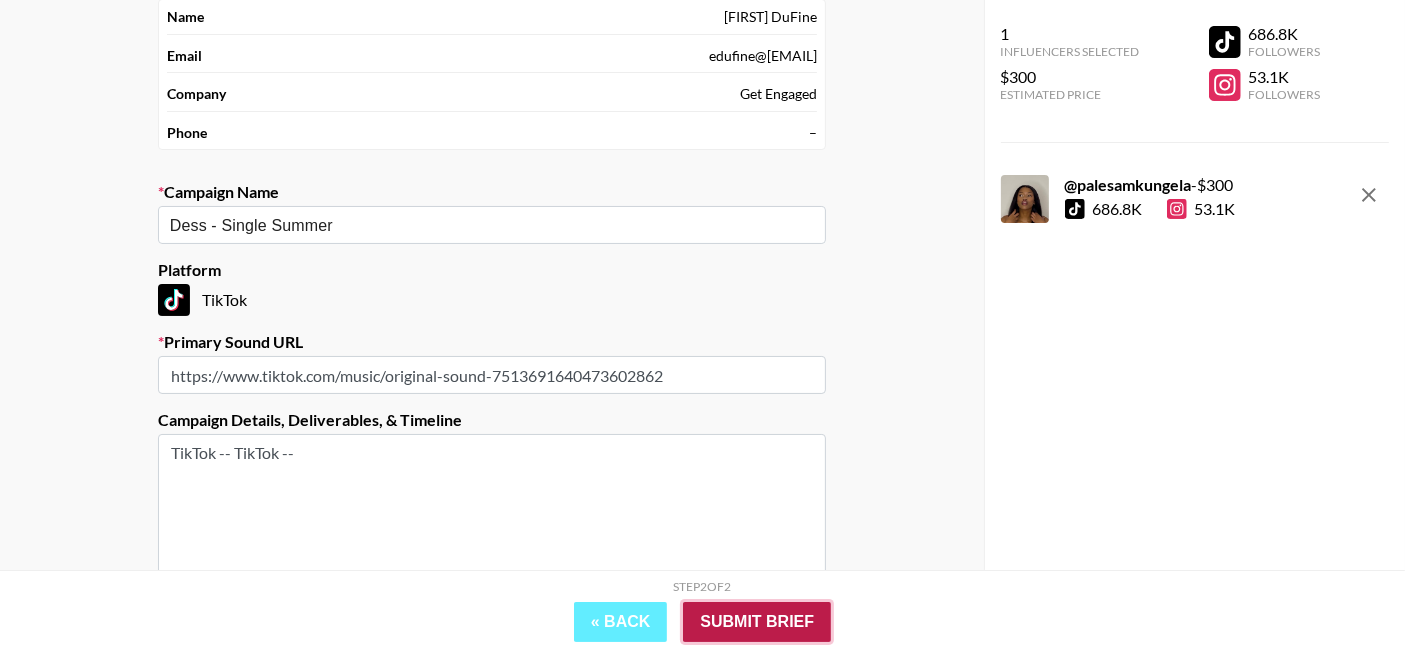 click on "Submit Brief" at bounding box center (757, 622) 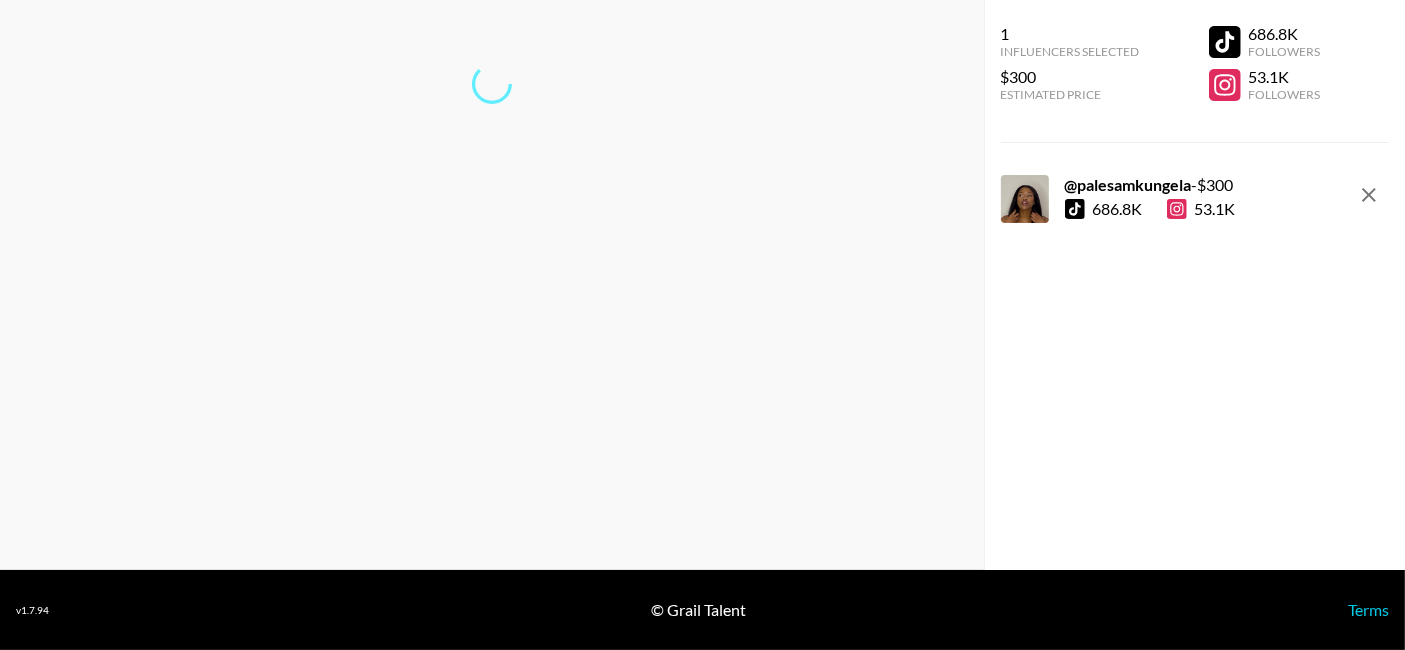 scroll, scrollTop: 80, scrollLeft: 0, axis: vertical 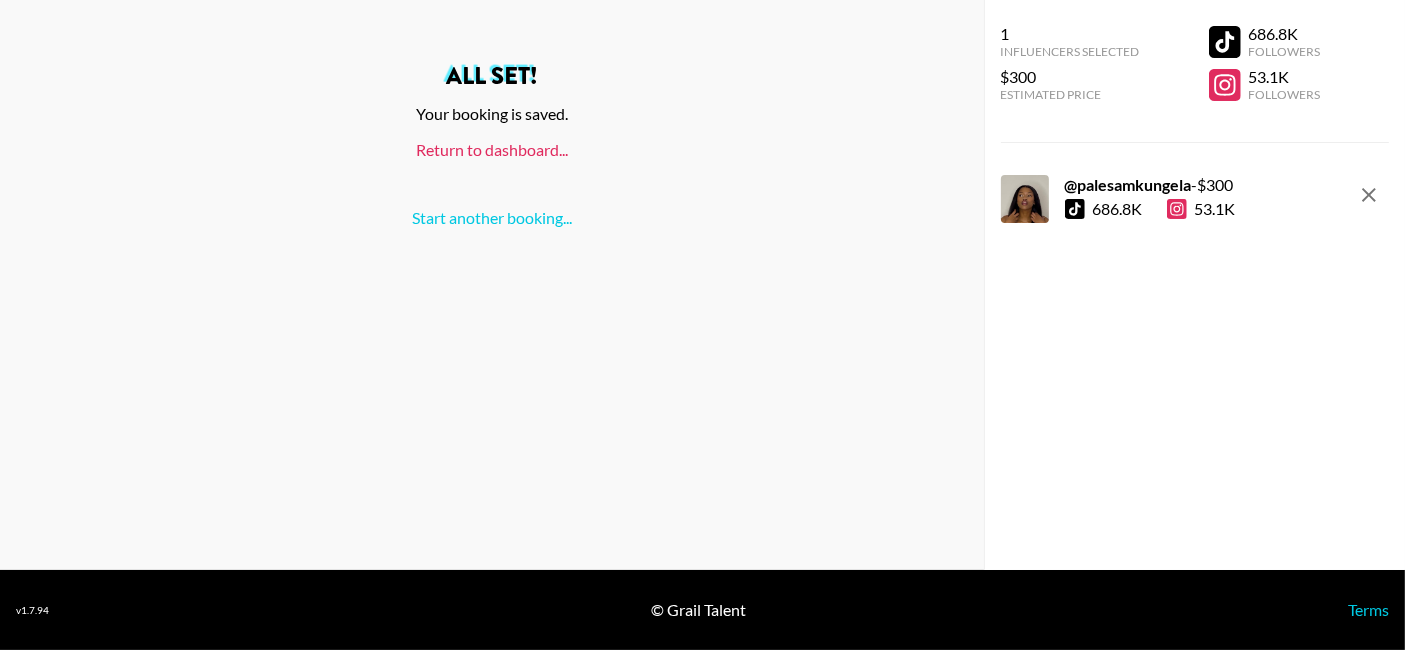 click on "Return to dashboard..." at bounding box center (492, 149) 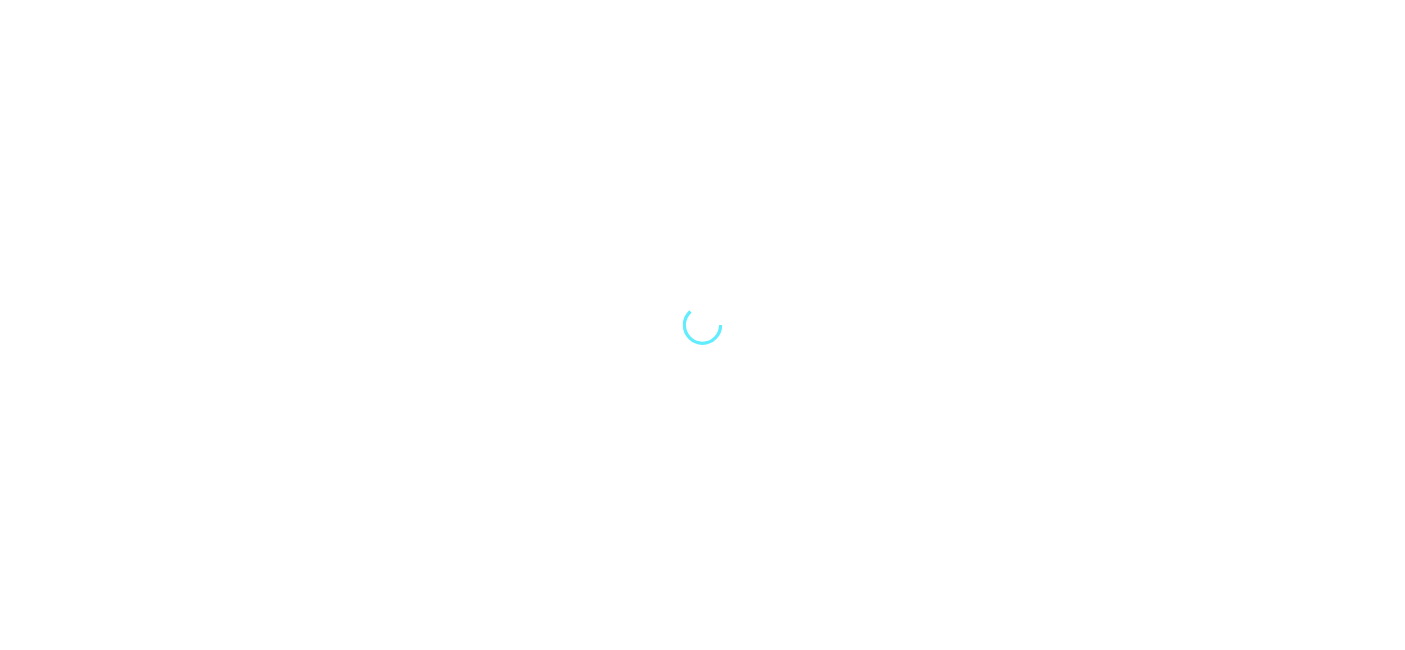 scroll, scrollTop: 0, scrollLeft: 0, axis: both 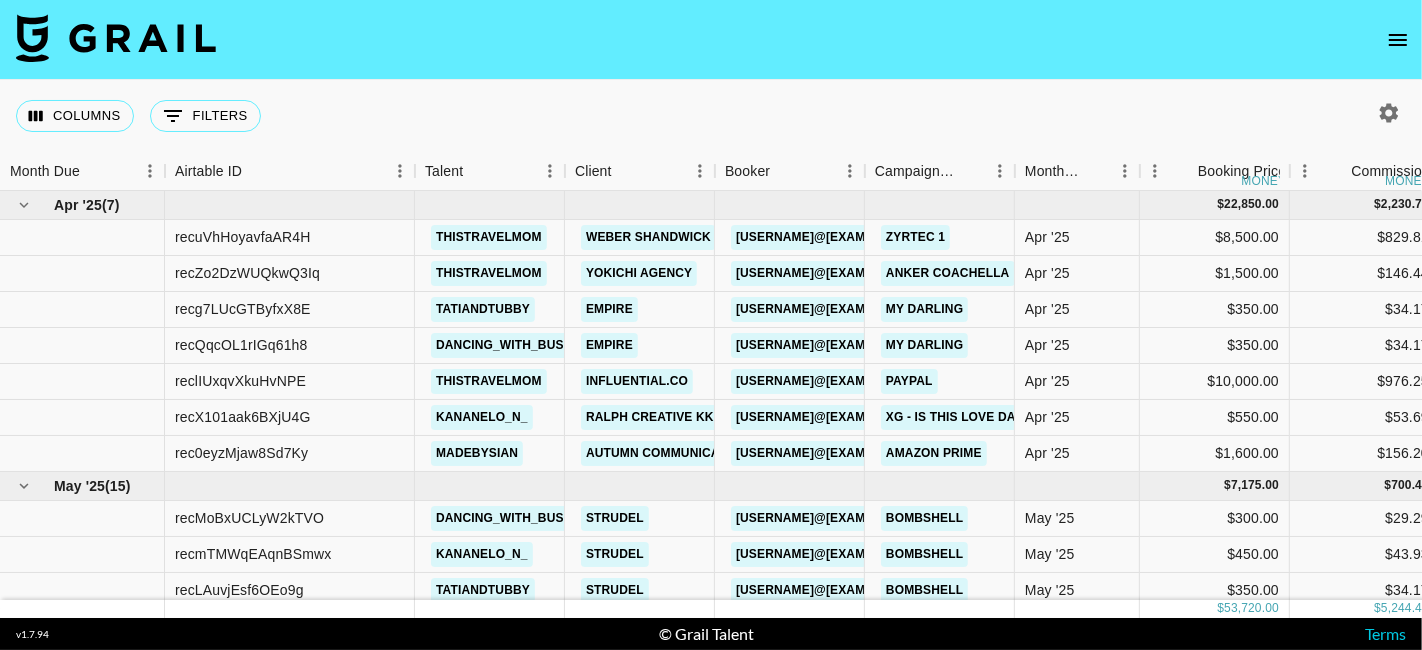 click at bounding box center (1398, 40) 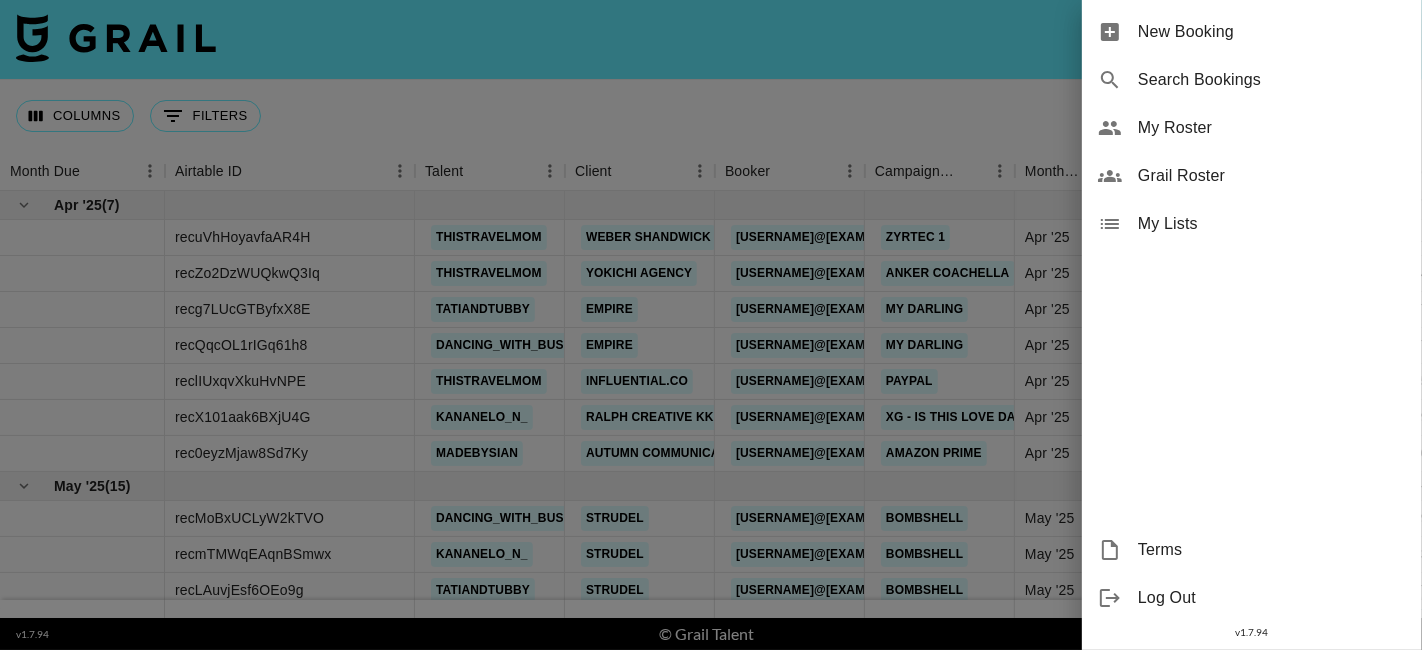 click on "New Booking" at bounding box center (1272, 32) 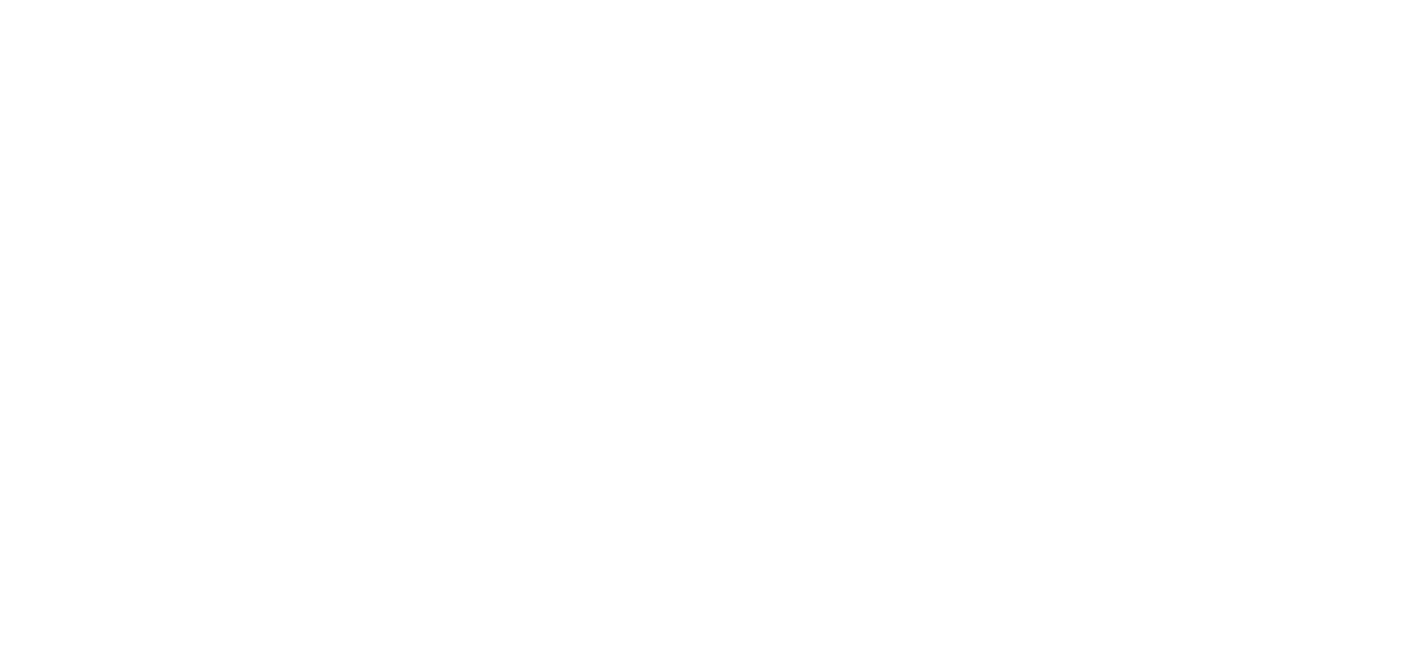 scroll, scrollTop: 0, scrollLeft: 0, axis: both 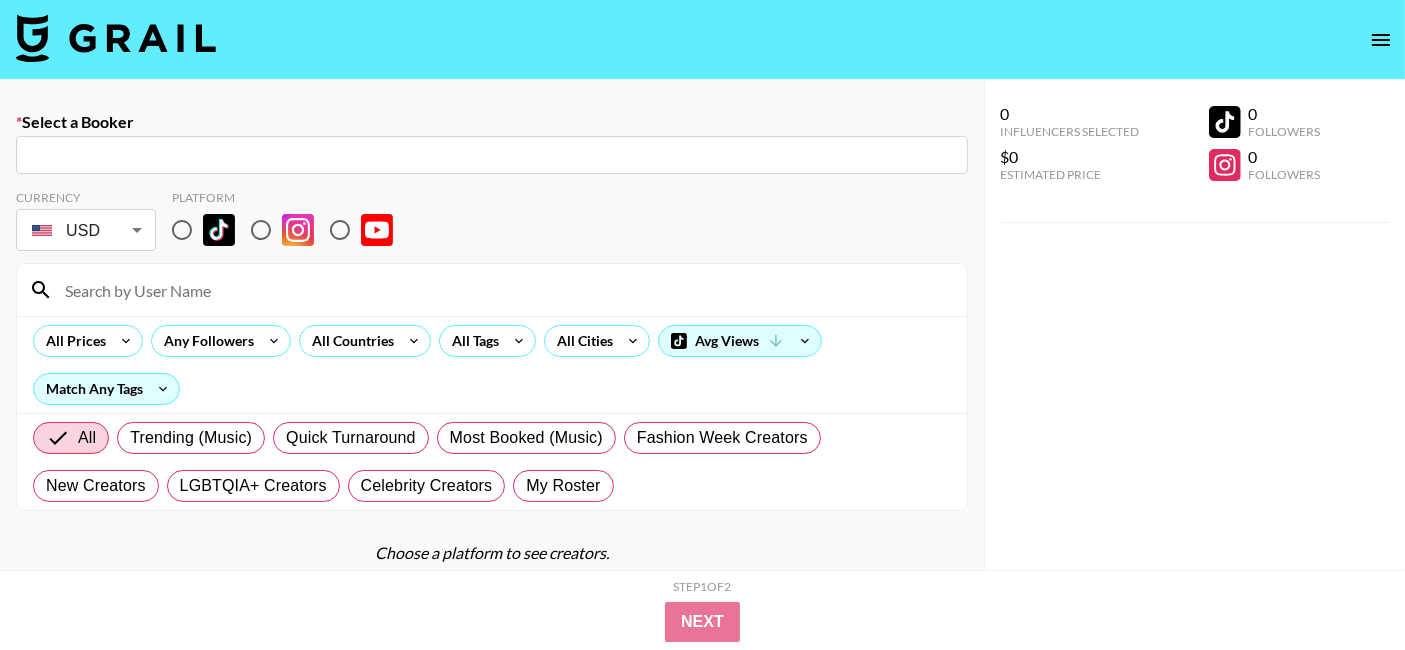 click at bounding box center [492, 155] 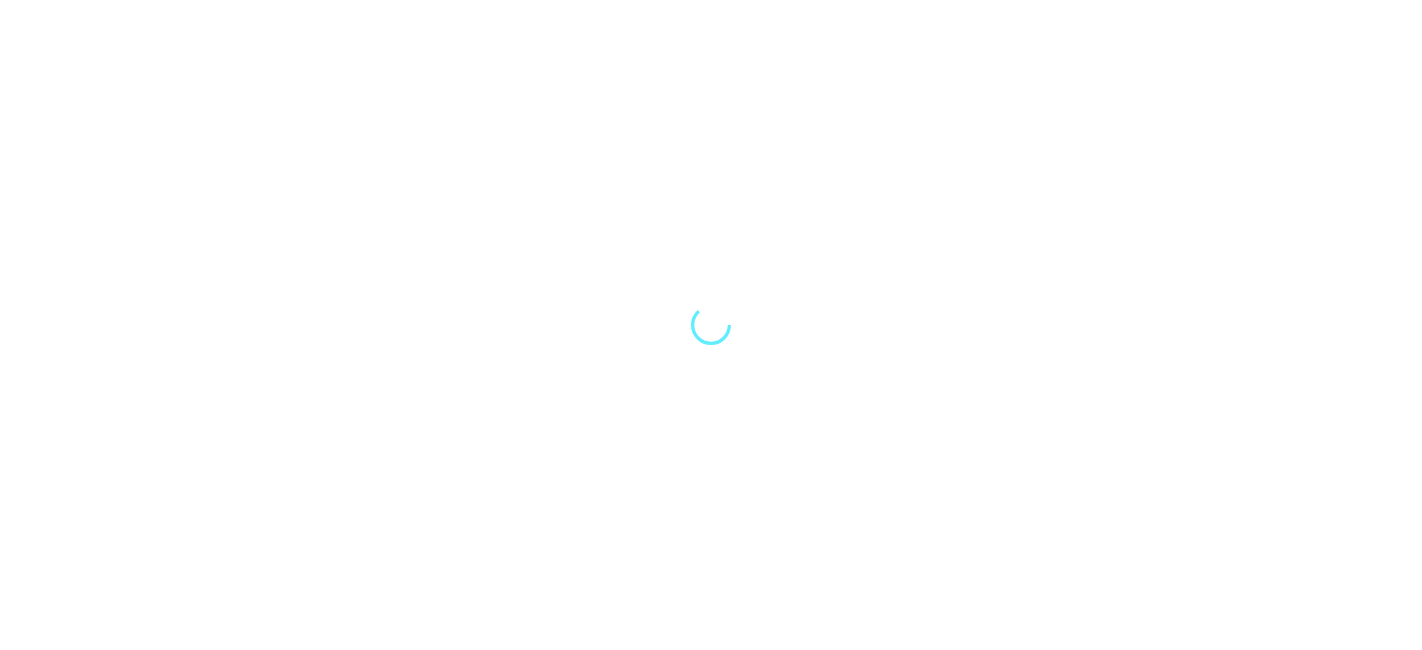 scroll, scrollTop: 0, scrollLeft: 0, axis: both 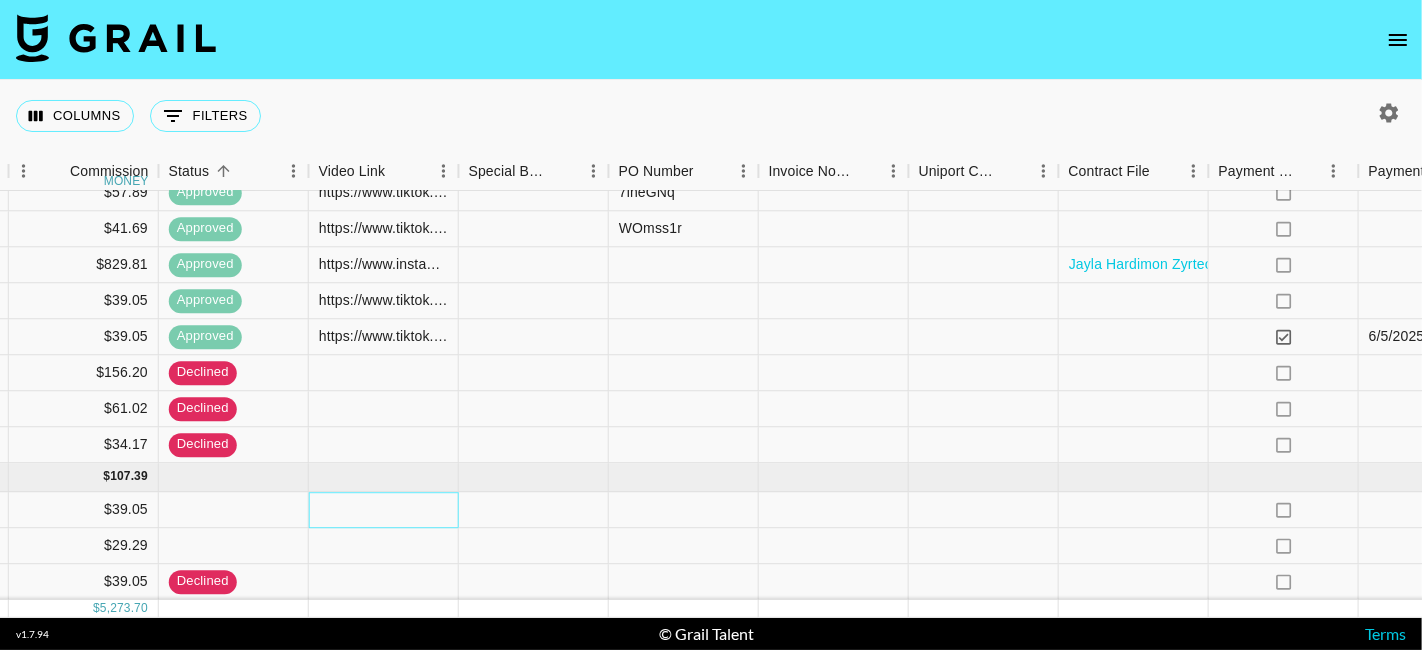 click at bounding box center (384, 510) 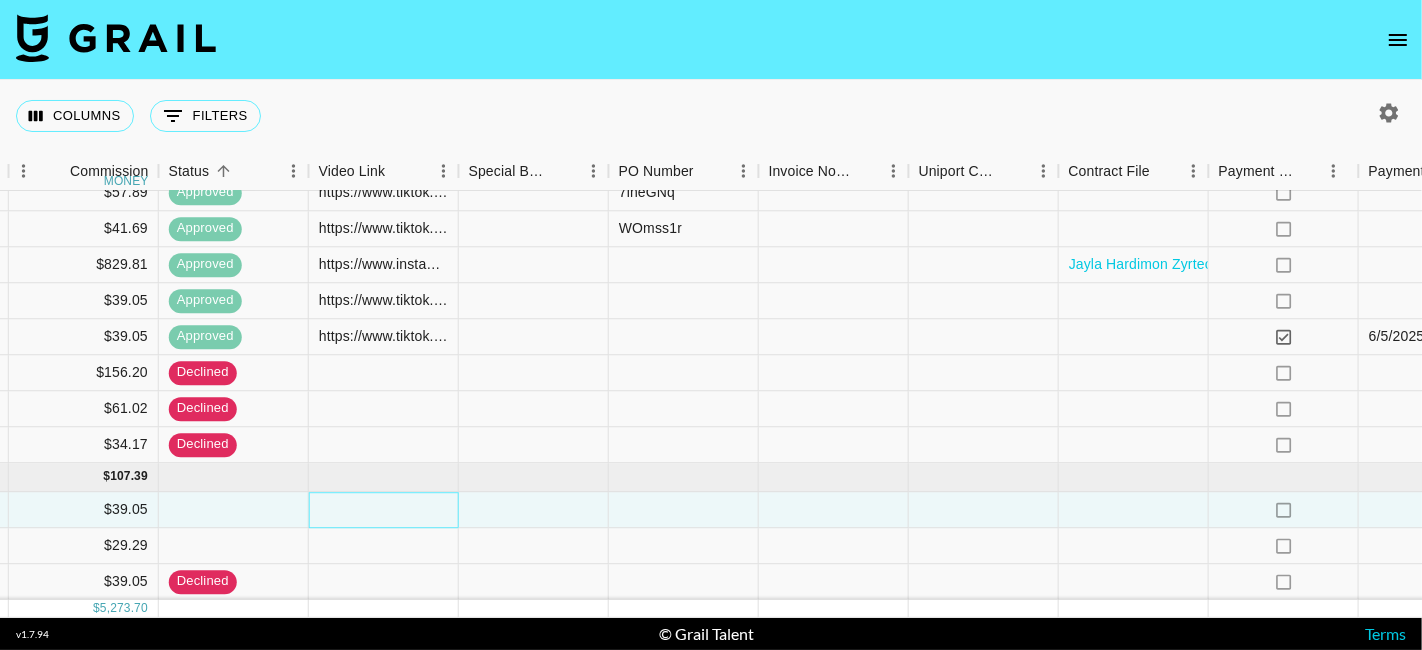click at bounding box center (384, 510) 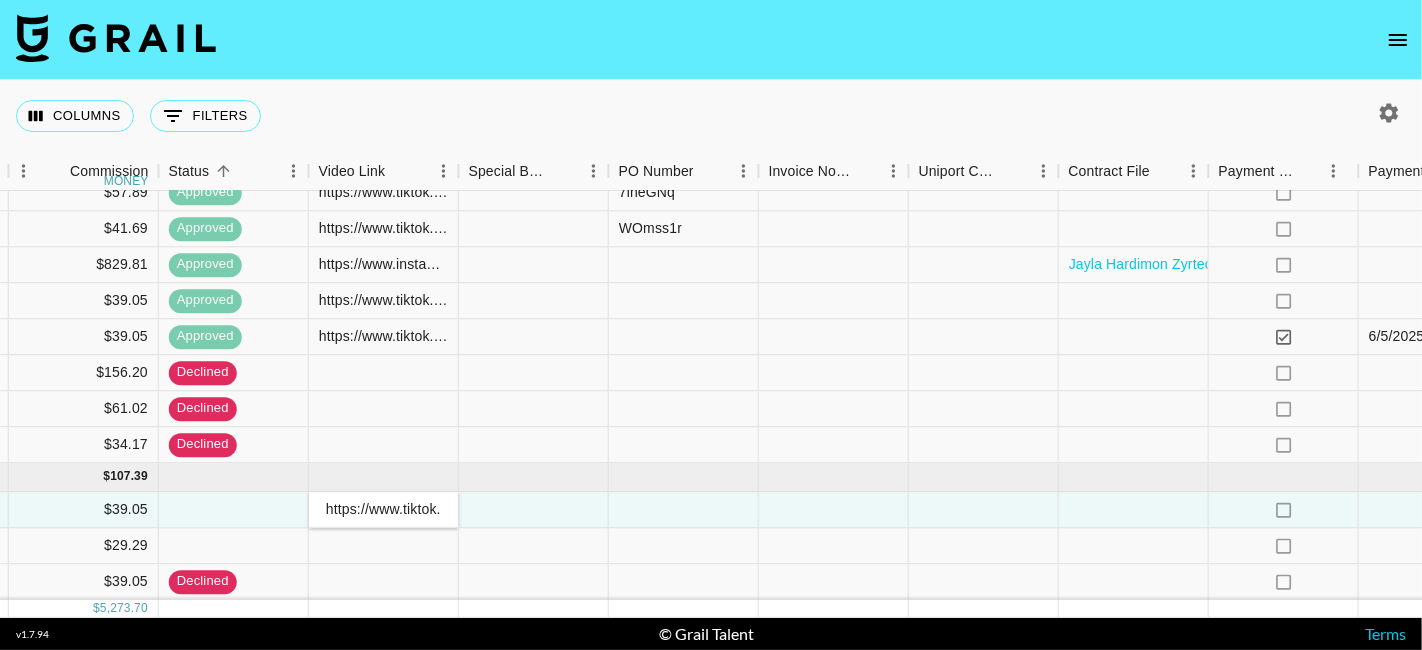 scroll, scrollTop: 0, scrollLeft: 784, axis: horizontal 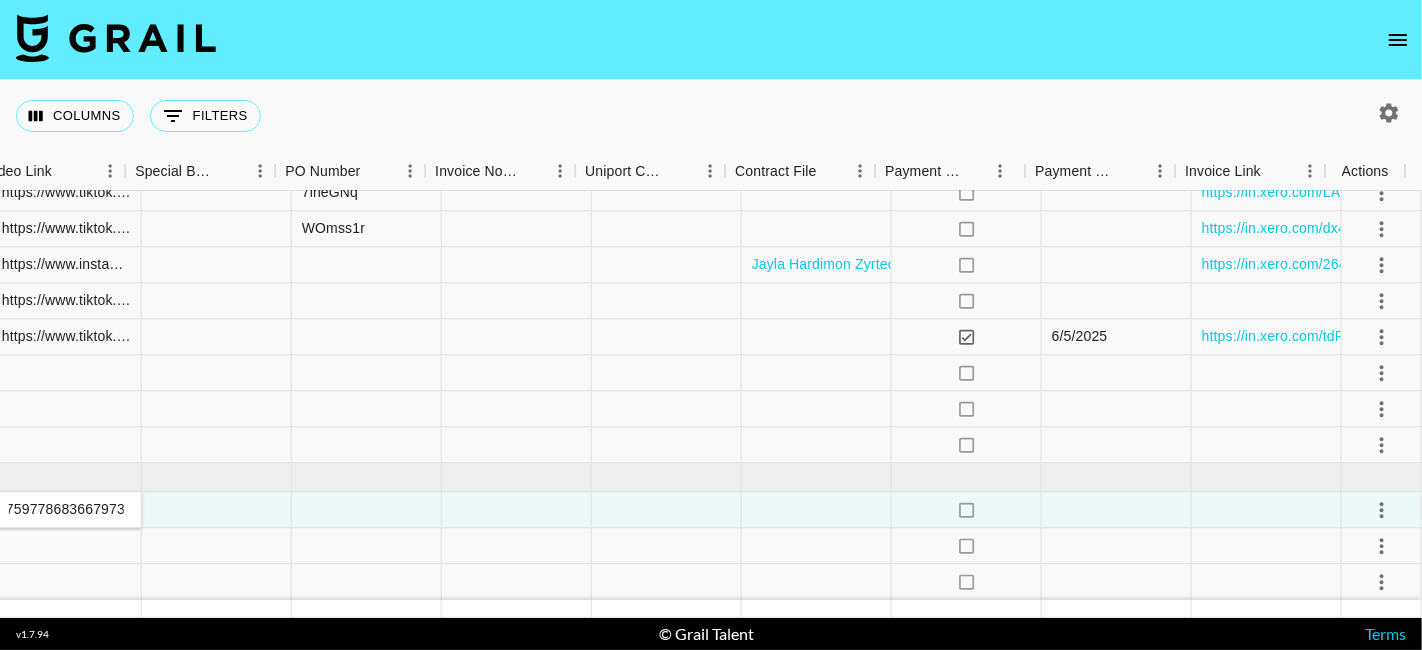 type on "https://www.tiktok.com/@tatiandtubby/video/7524346490957876536?is_from_webapp=1&sender_device=pc&web_id=7414759778683667973" 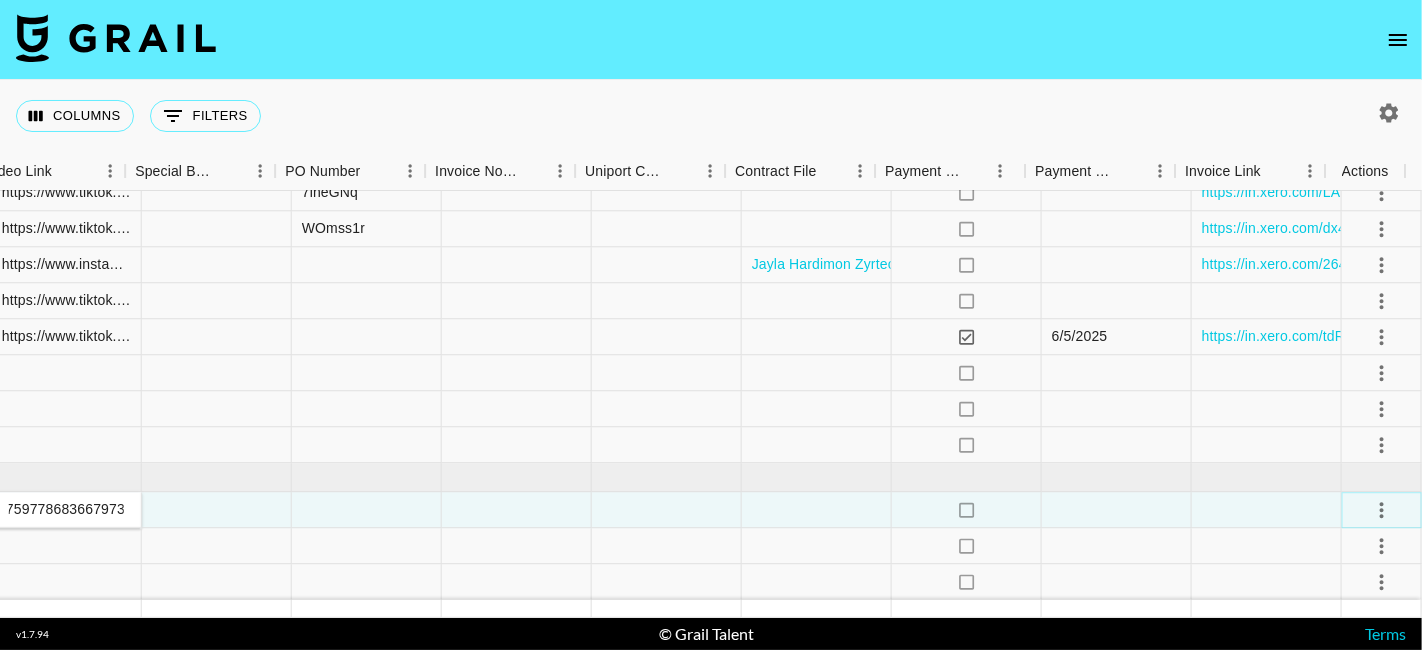 scroll, scrollTop: 0, scrollLeft: 0, axis: both 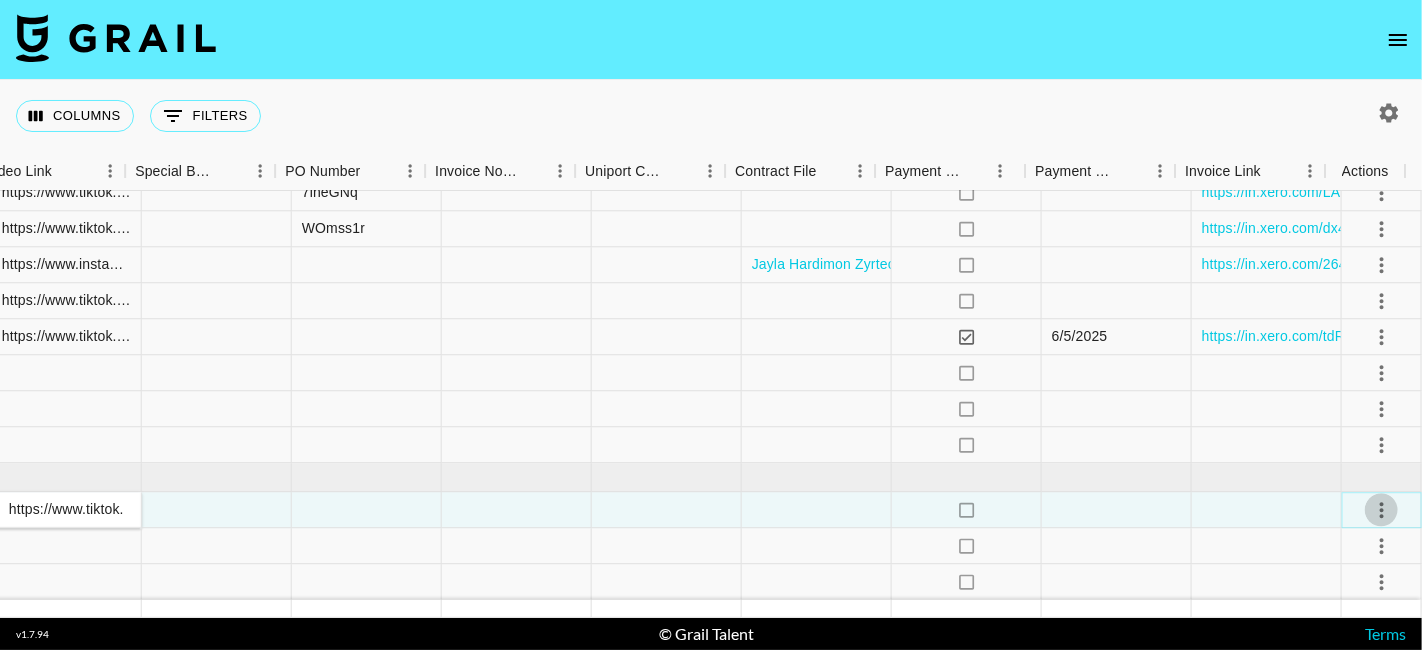 click at bounding box center [1382, 510] 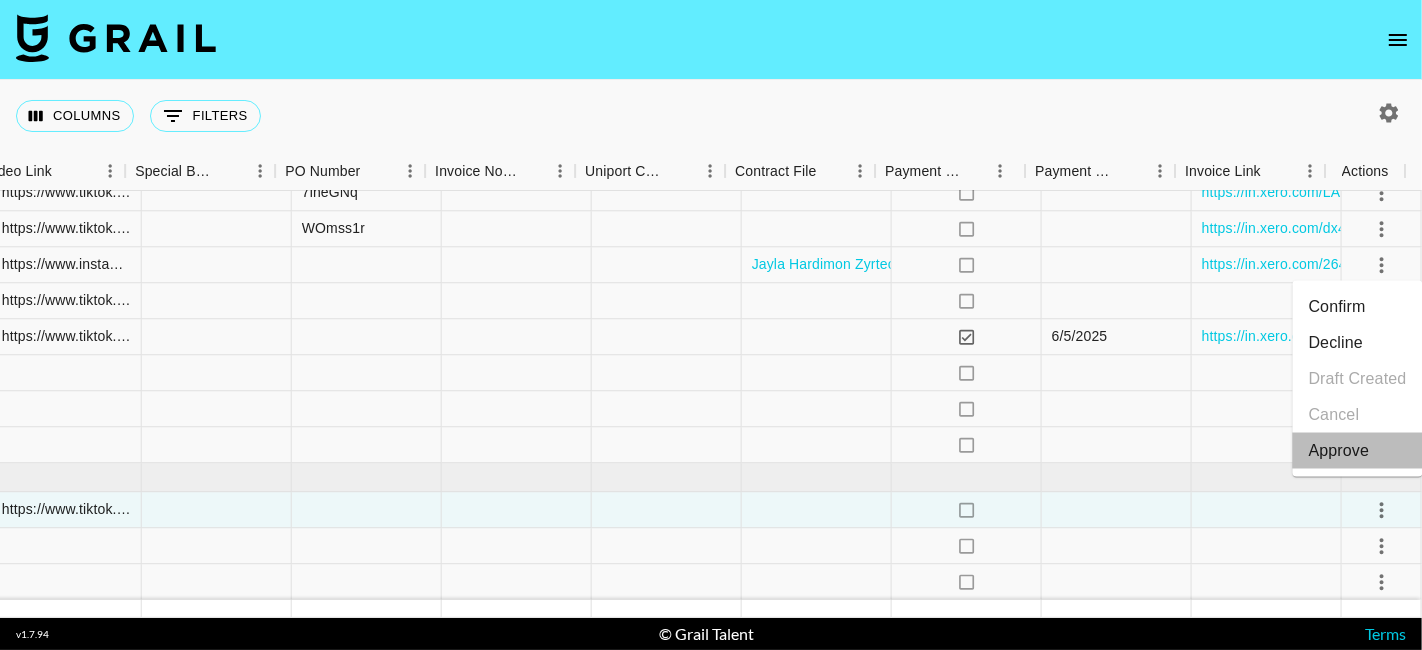 click on "Approve" at bounding box center (1339, 451) 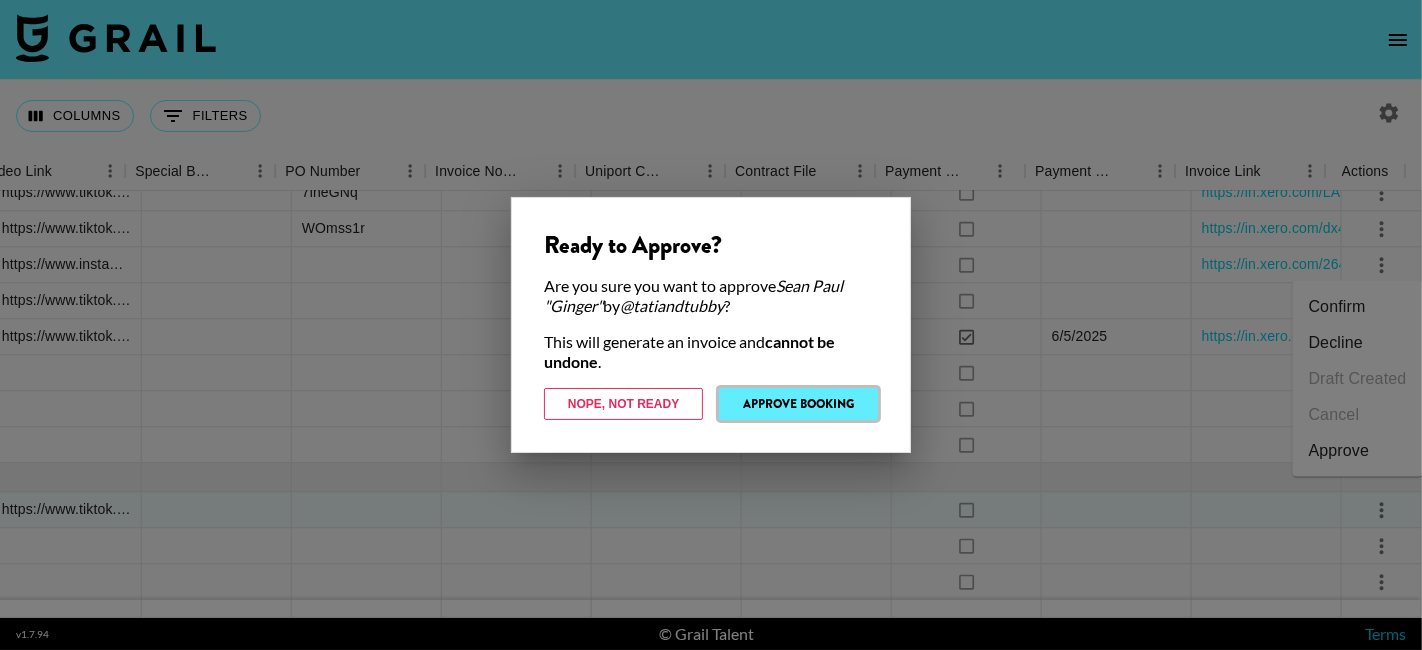 click on "Approve Booking" at bounding box center [798, 404] 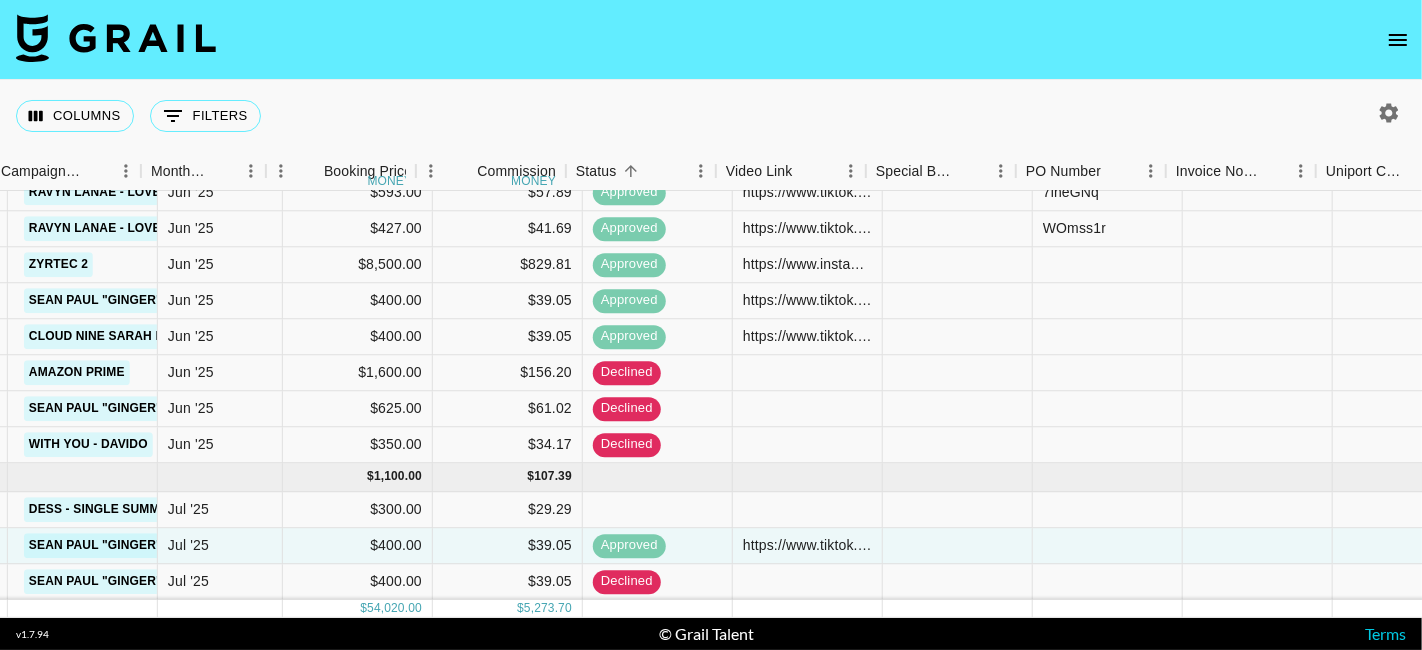 scroll, scrollTop: 945, scrollLeft: 854, axis: both 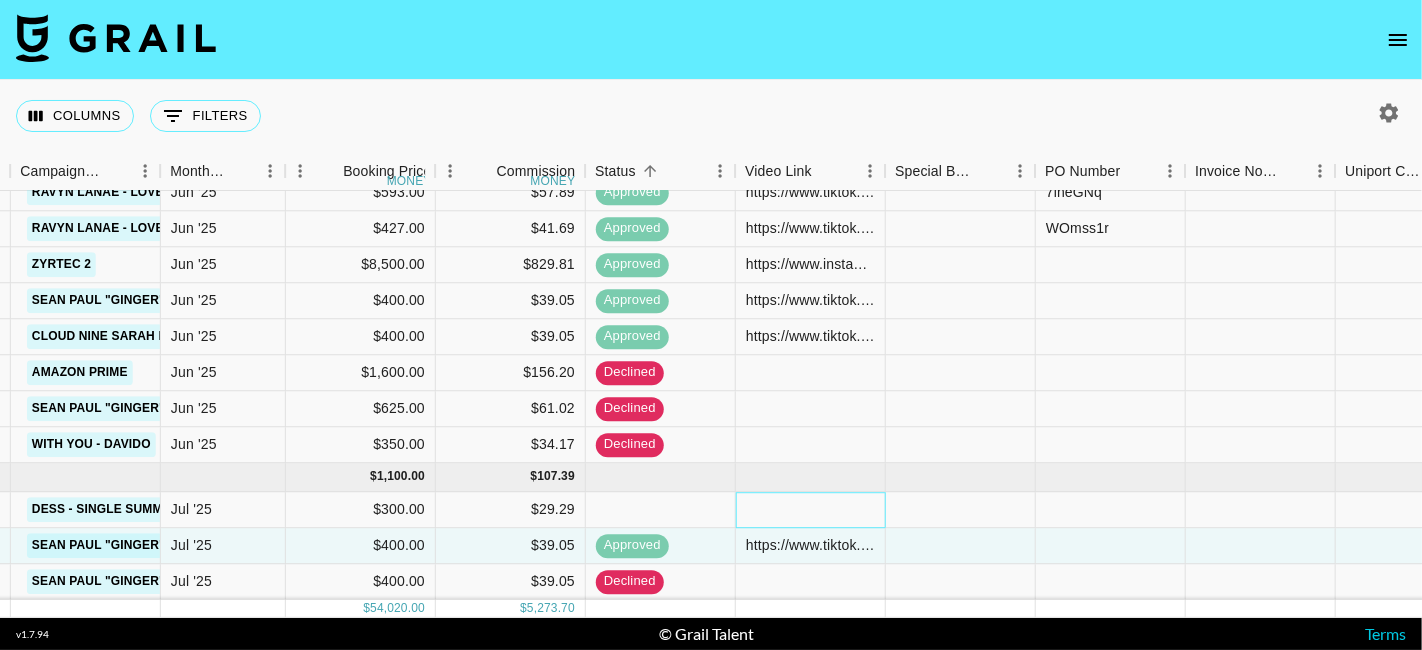 click at bounding box center [811, 510] 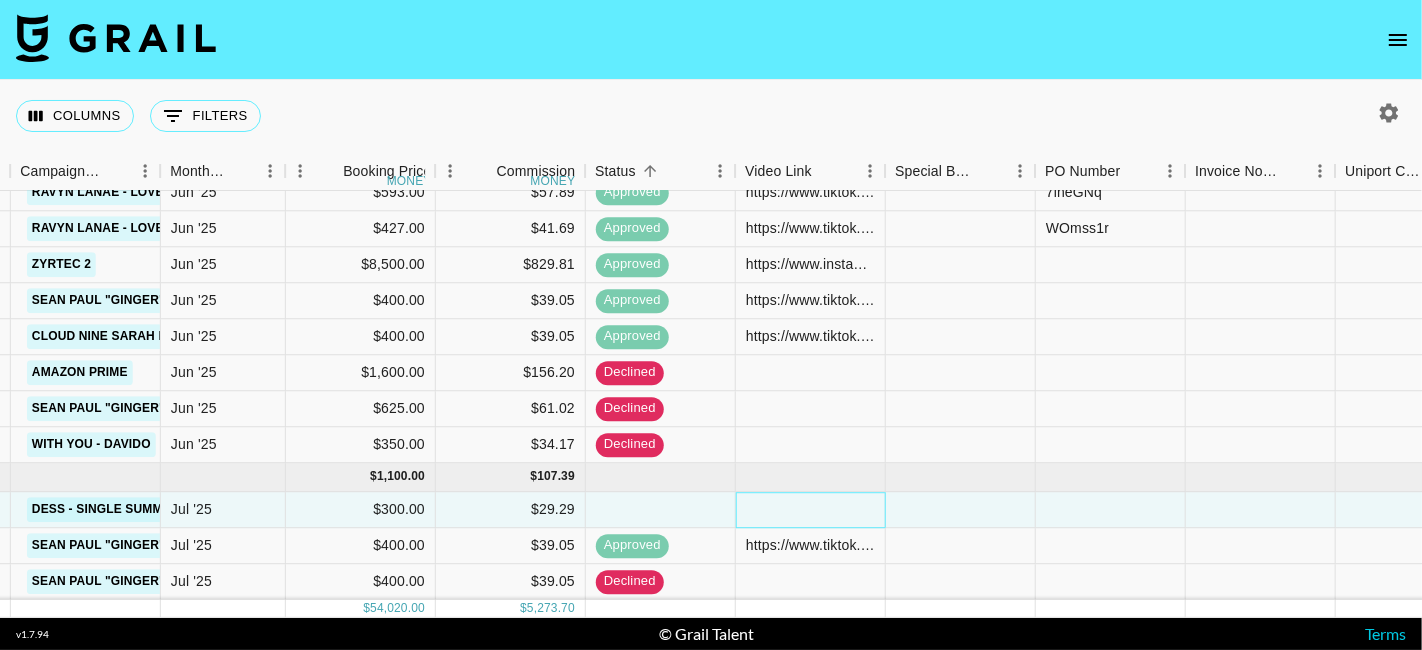 click at bounding box center [811, 510] 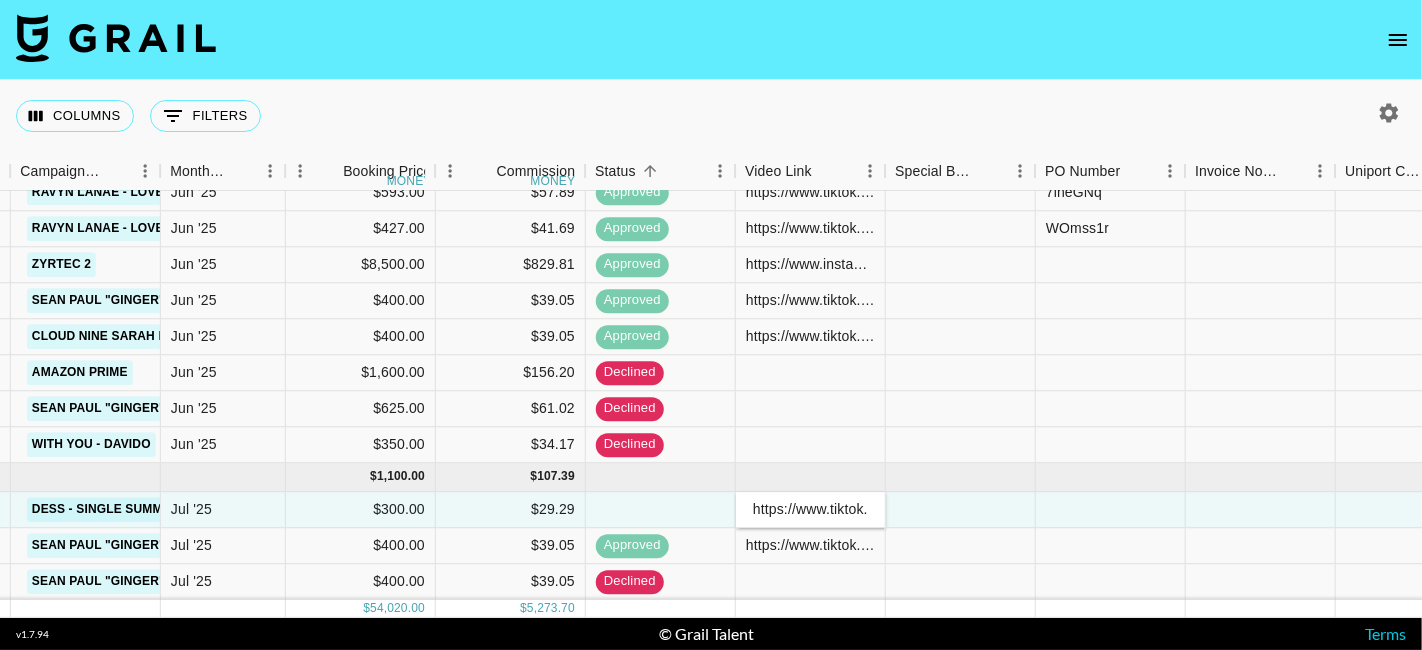 scroll, scrollTop: 0, scrollLeft: 794, axis: horizontal 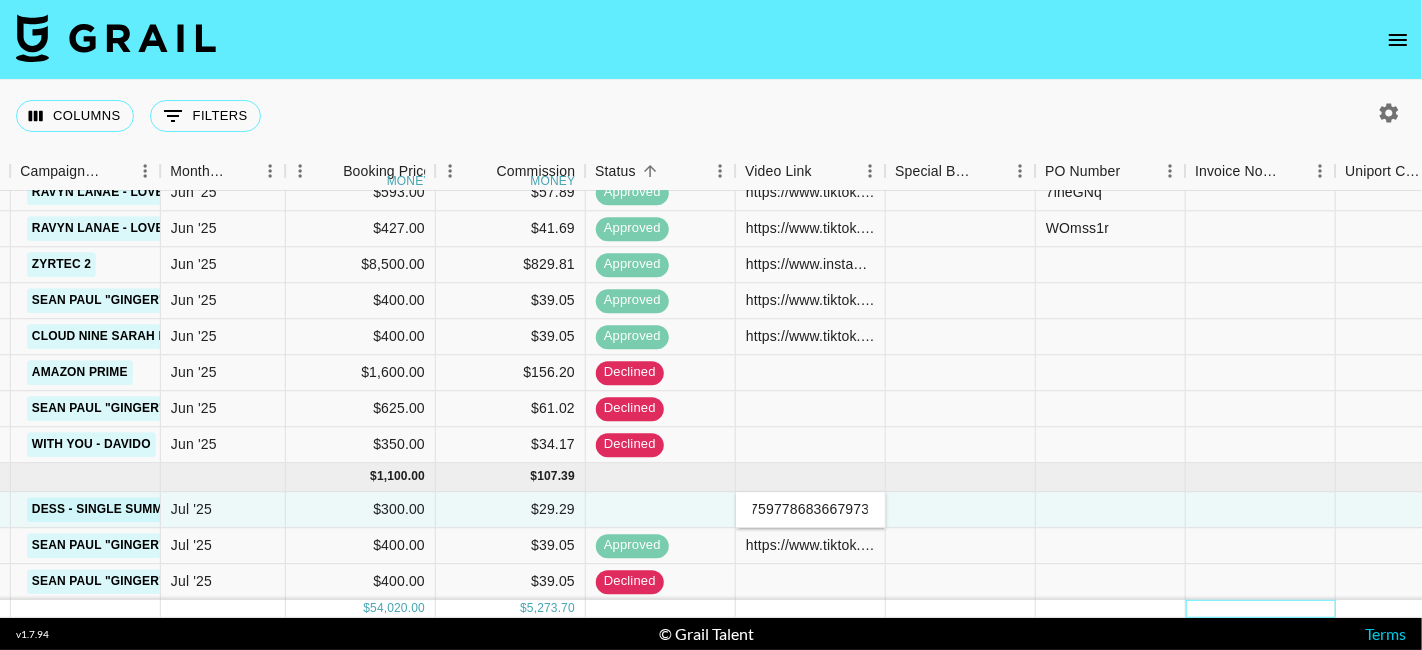 click at bounding box center [1261, 609] 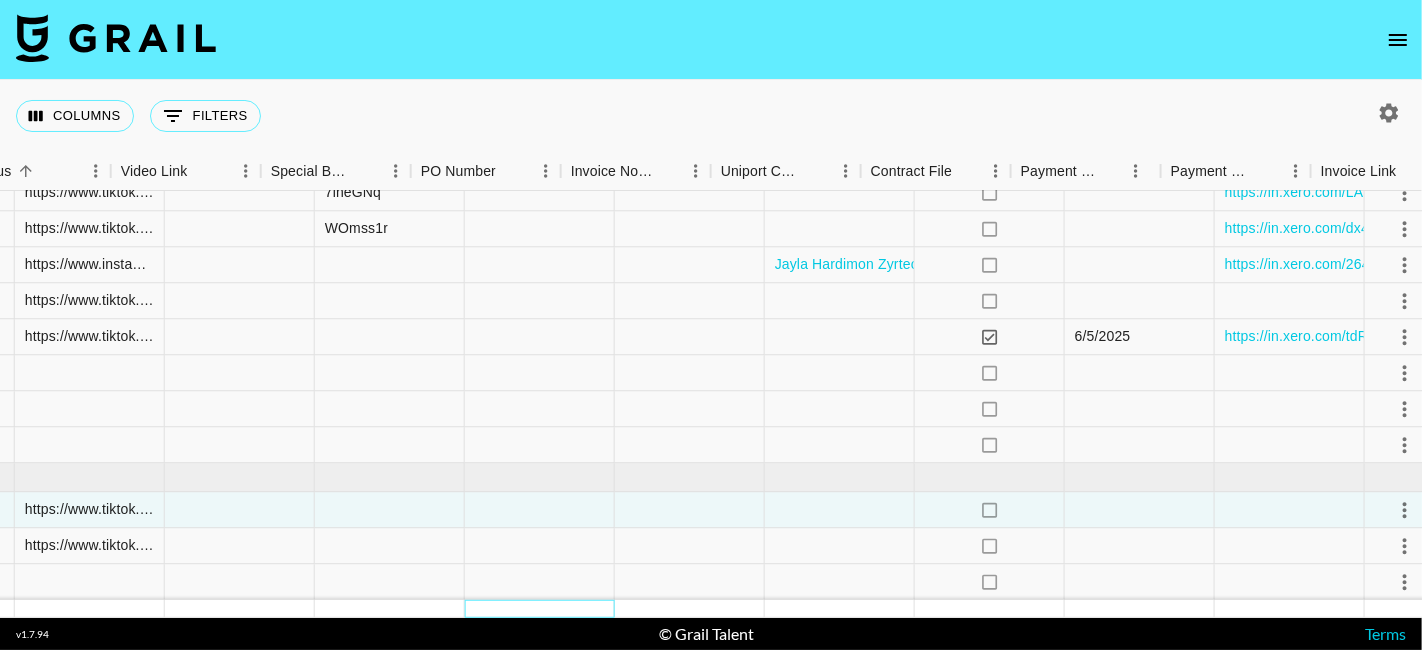 scroll, scrollTop: 945, scrollLeft: 1614, axis: both 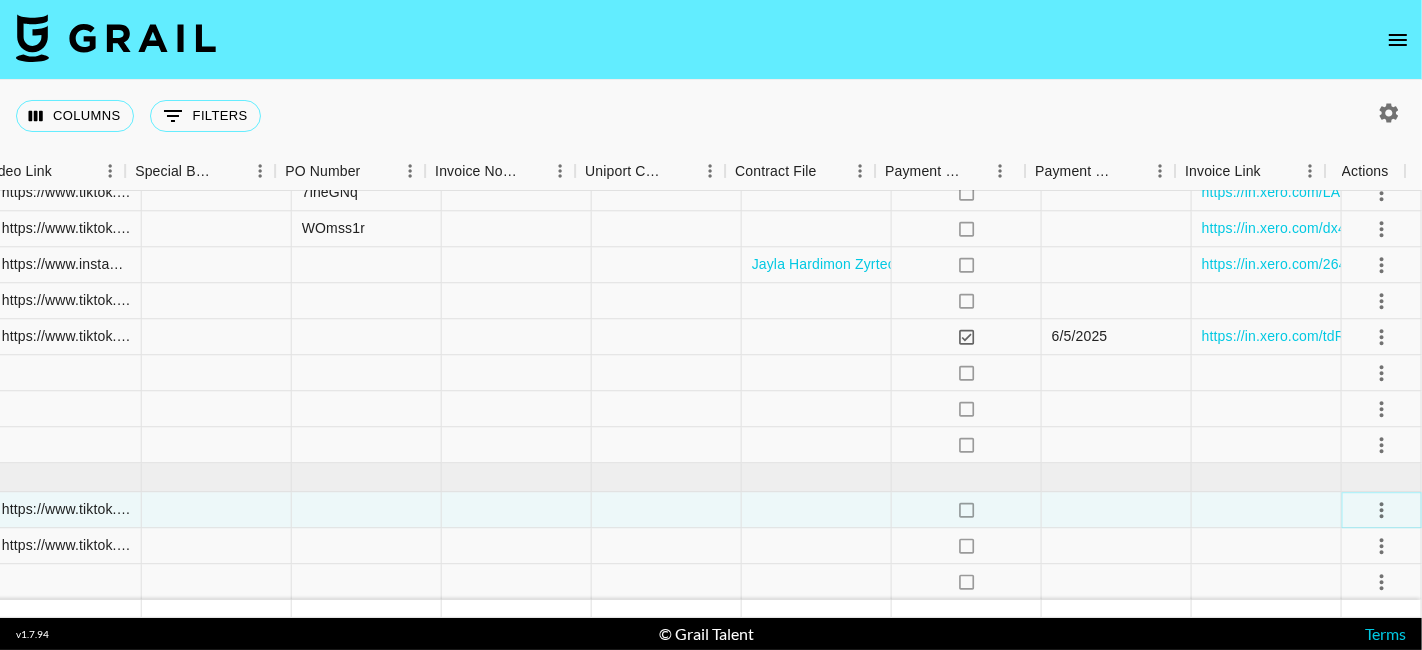 click at bounding box center [1382, 510] 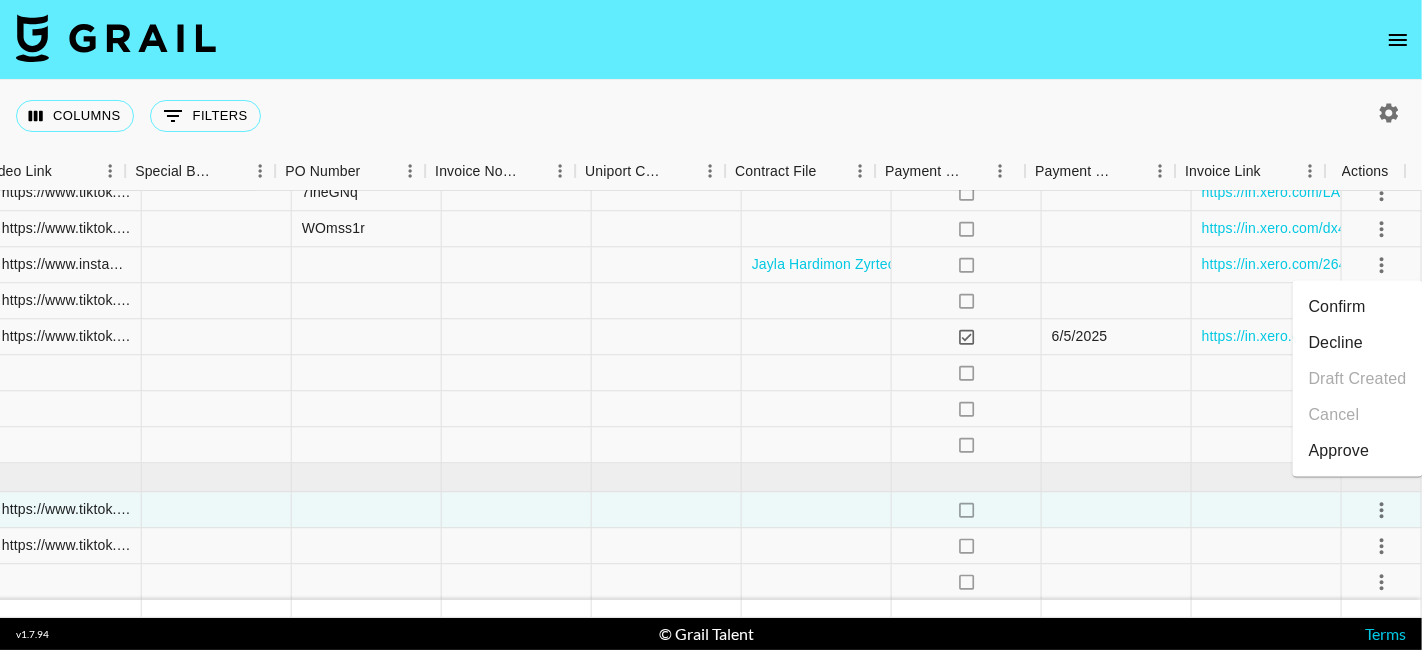 click on "Approve" at bounding box center (1339, 451) 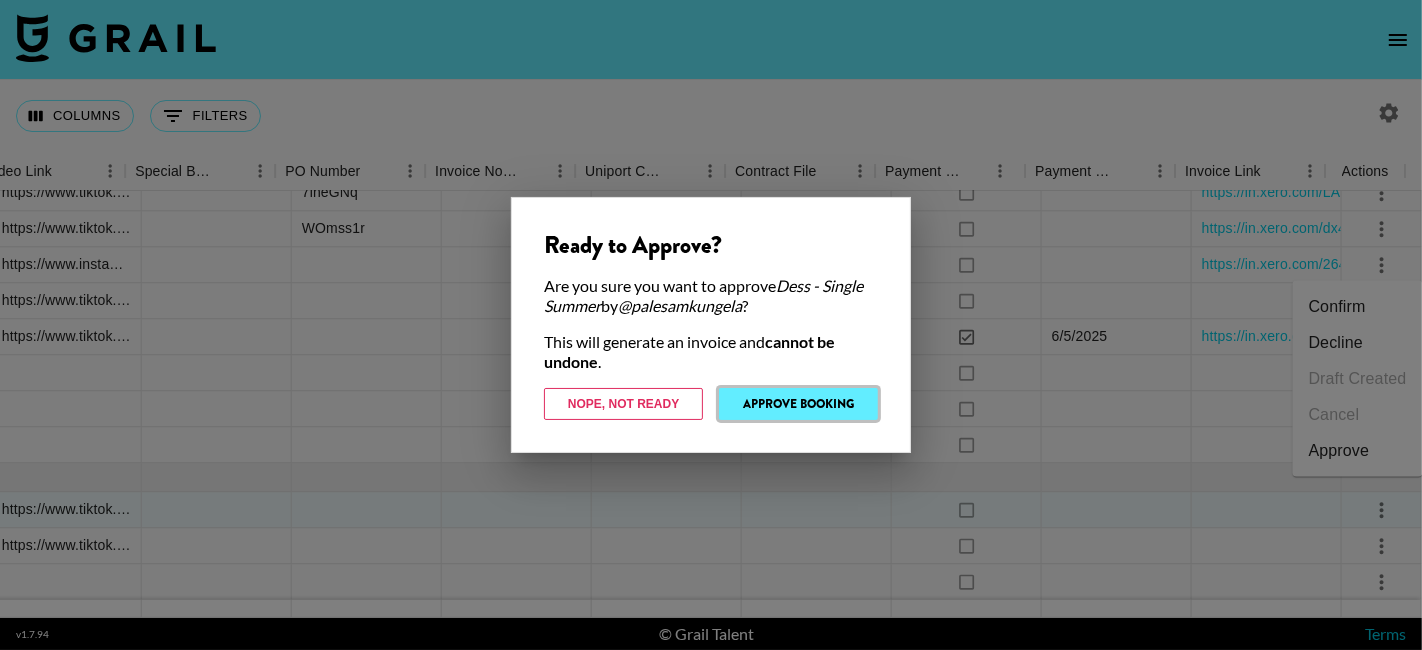 click on "Approve Booking" at bounding box center (798, 404) 